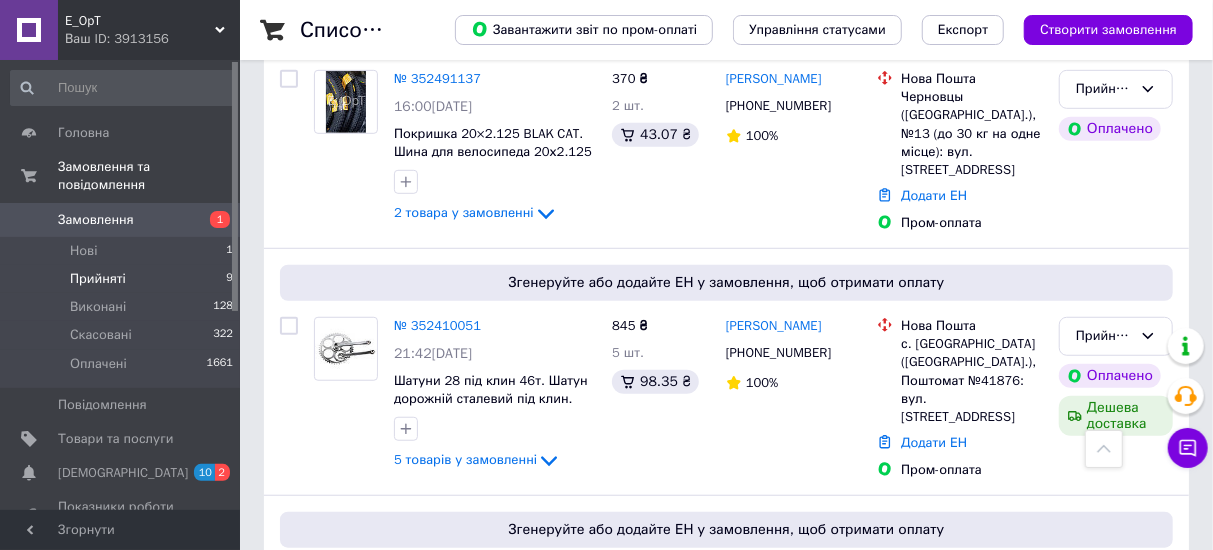 scroll, scrollTop: 538, scrollLeft: 0, axis: vertical 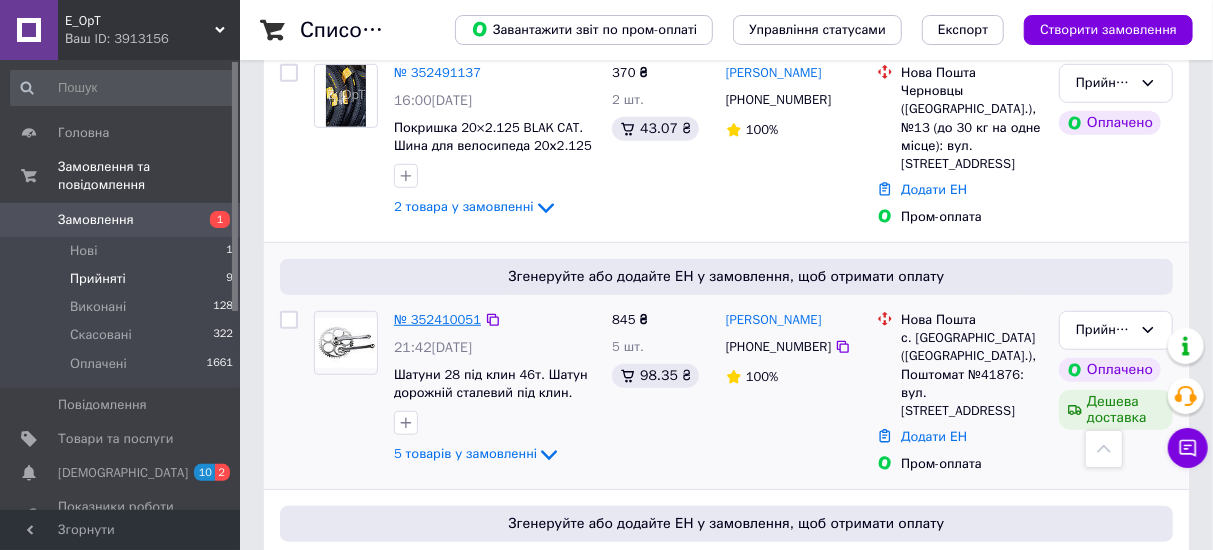 click on "№ 352410051" at bounding box center (437, 319) 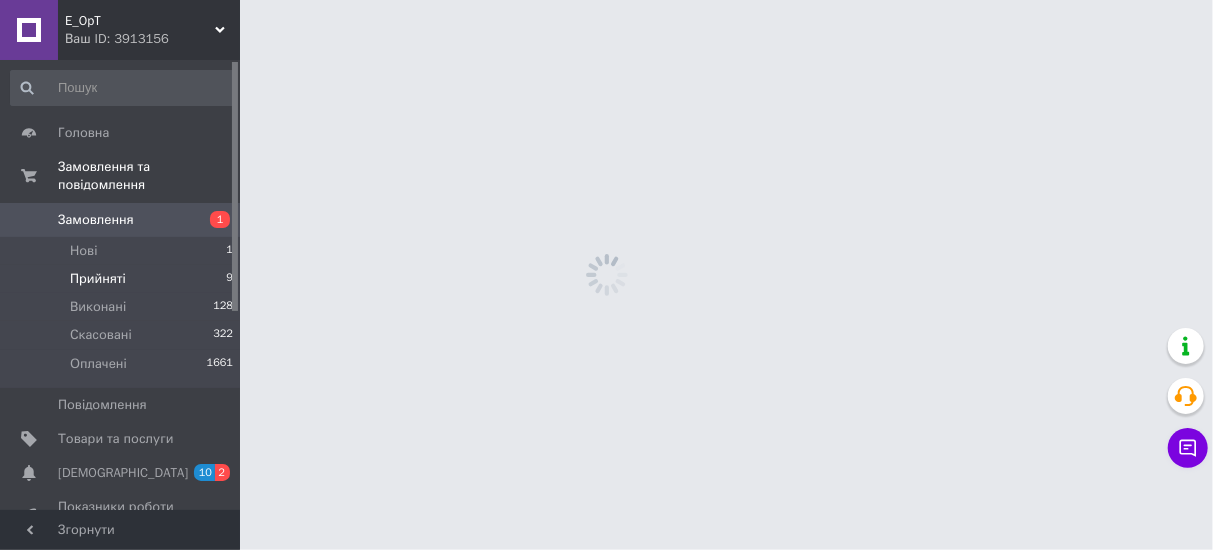 scroll, scrollTop: 0, scrollLeft: 0, axis: both 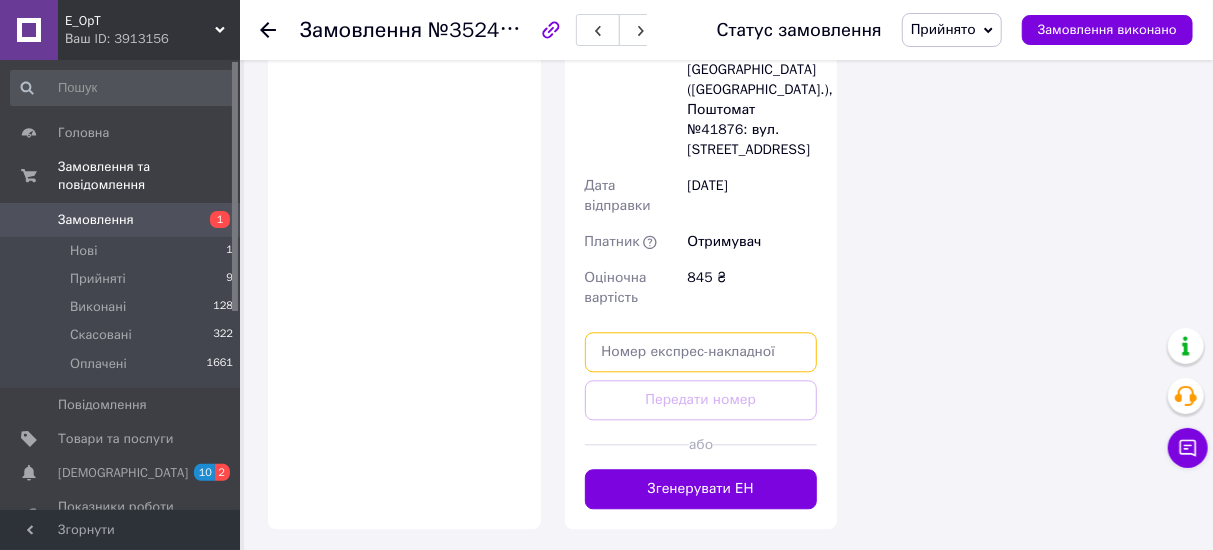 click at bounding box center (701, 352) 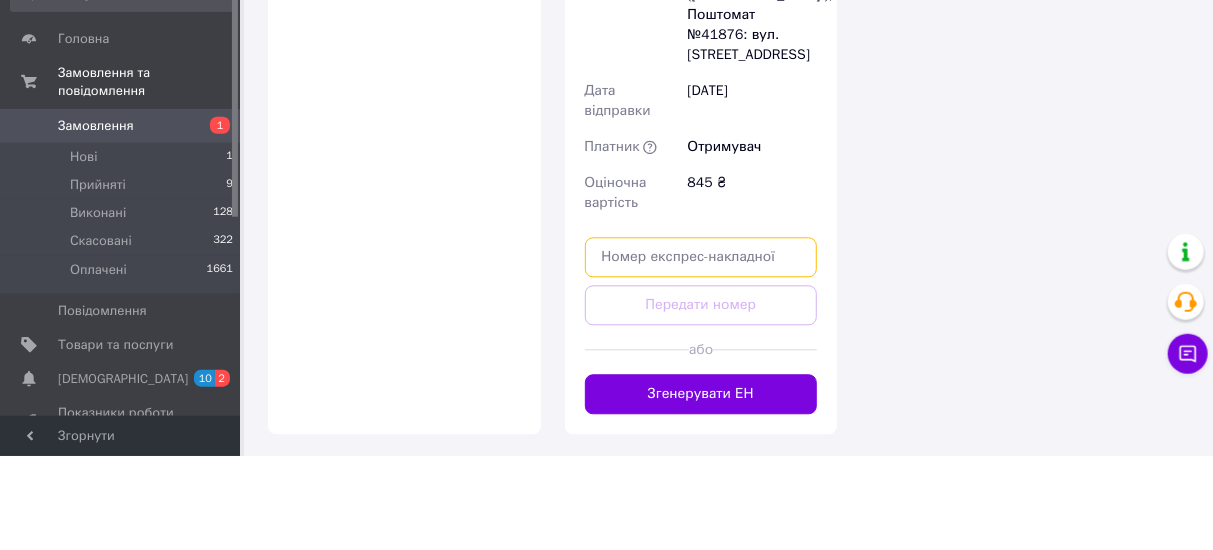 scroll, scrollTop: 2118, scrollLeft: 0, axis: vertical 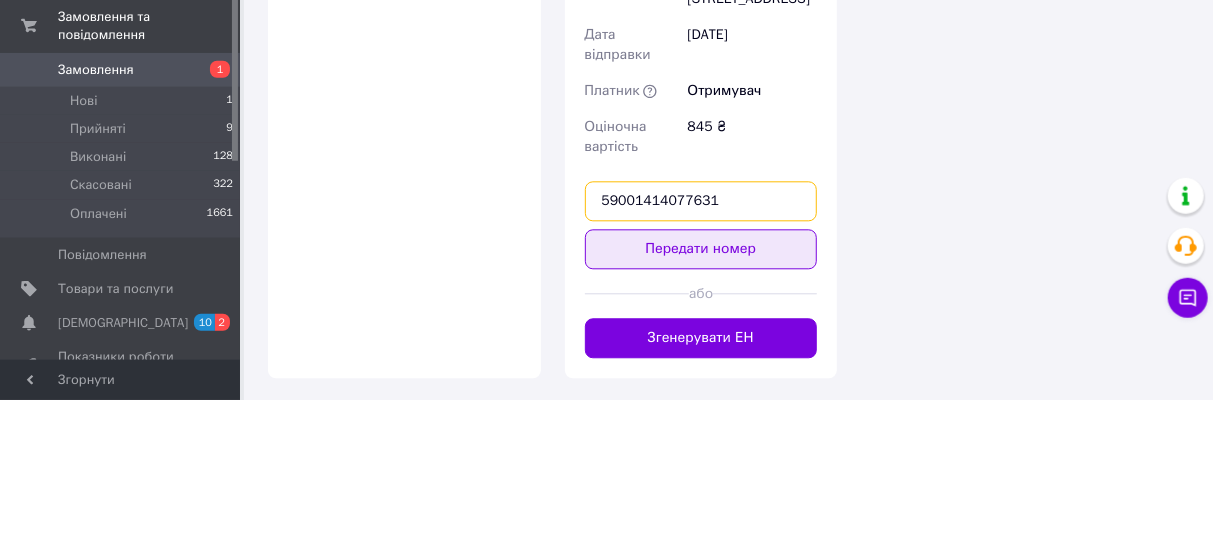 type on "59001414077631" 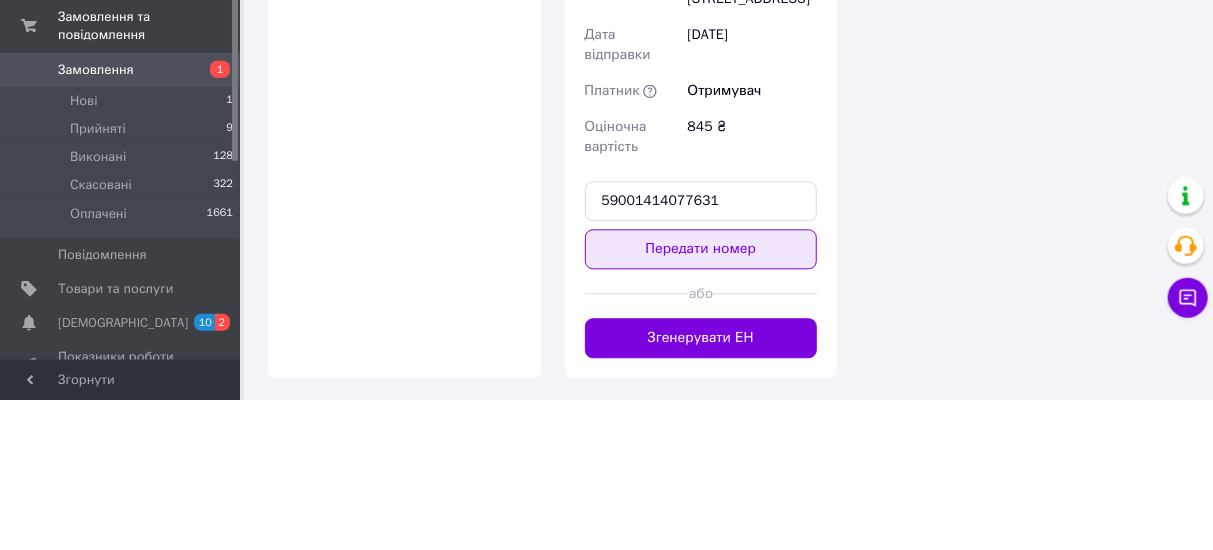 click on "Передати номер" at bounding box center [701, 400] 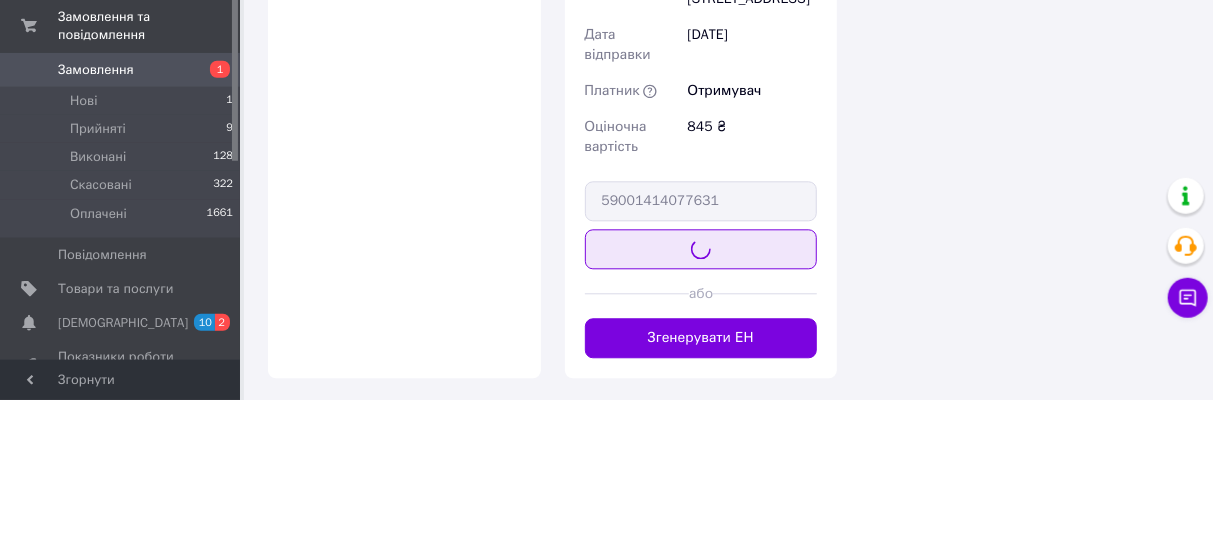 scroll, scrollTop: 2118, scrollLeft: 0, axis: vertical 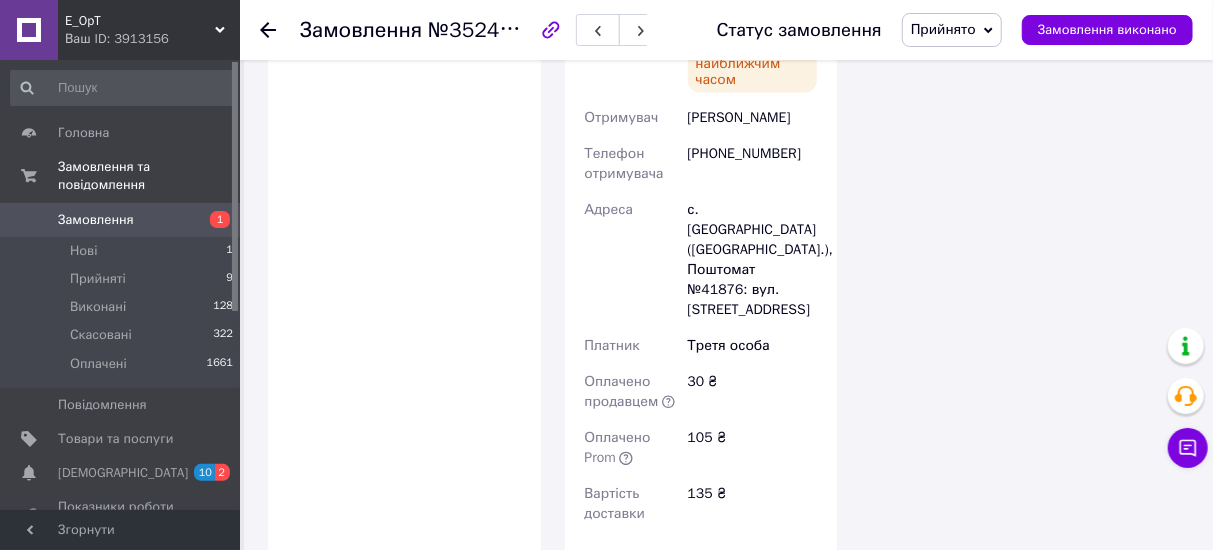 click 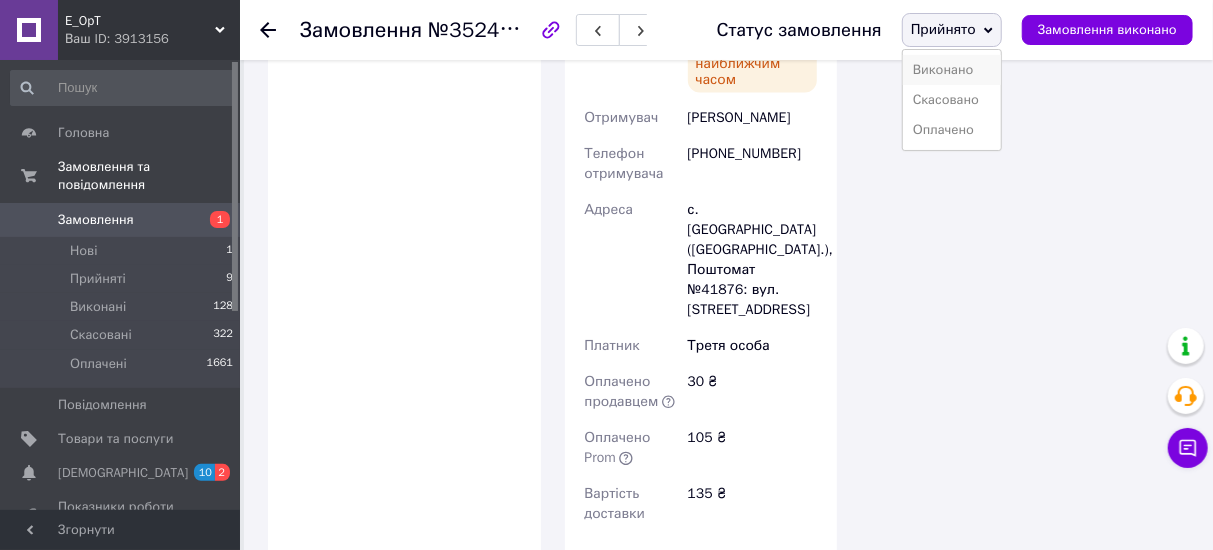 click on "Виконано" at bounding box center (952, 70) 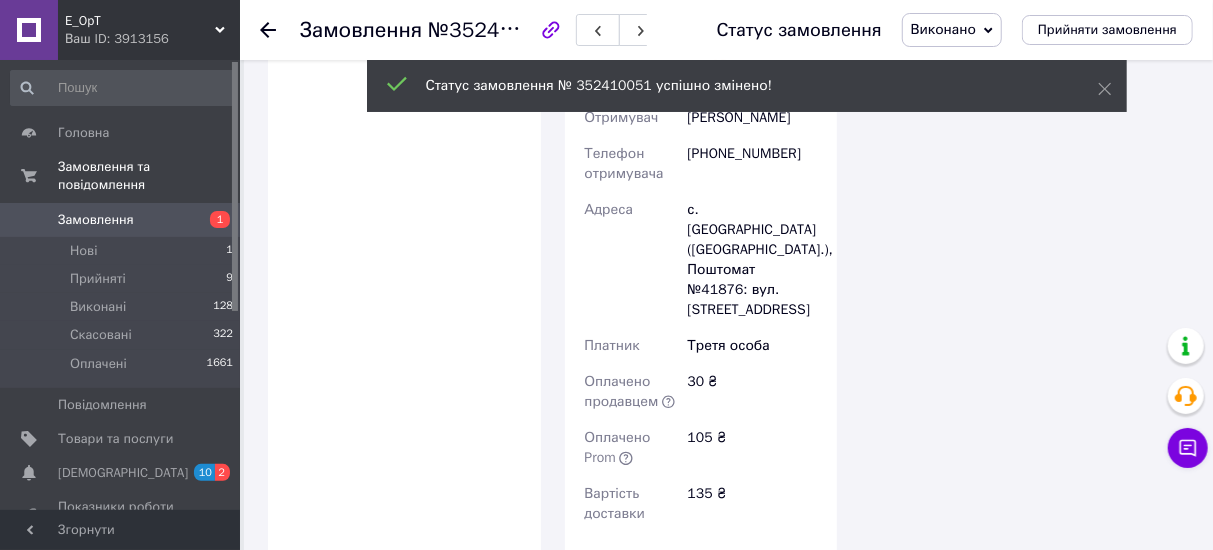 click 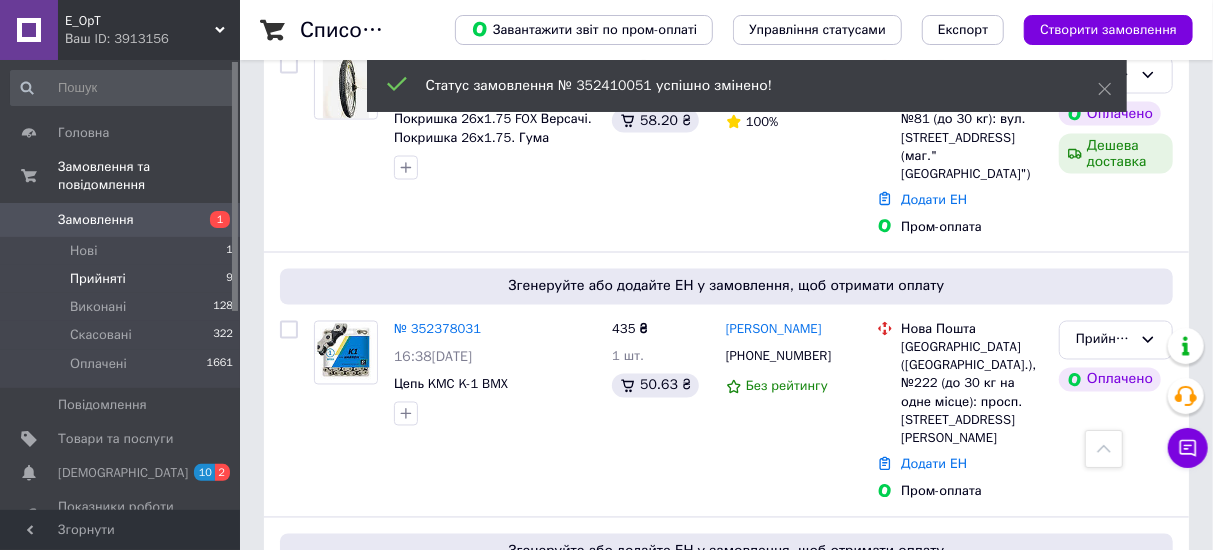 scroll, scrollTop: 1567, scrollLeft: 0, axis: vertical 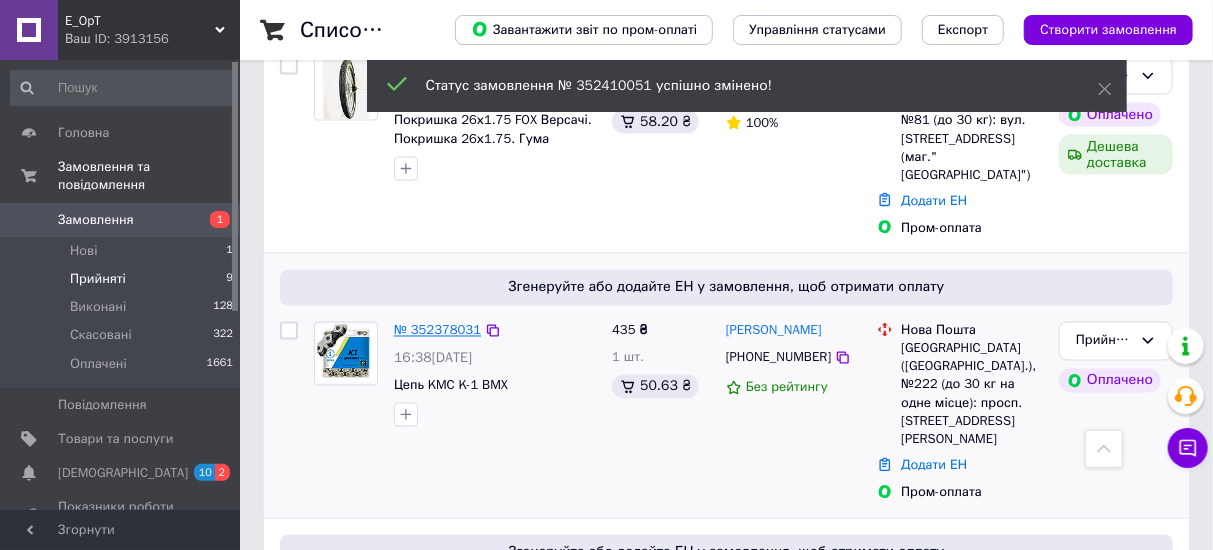 click on "№ 352378031" at bounding box center [437, 330] 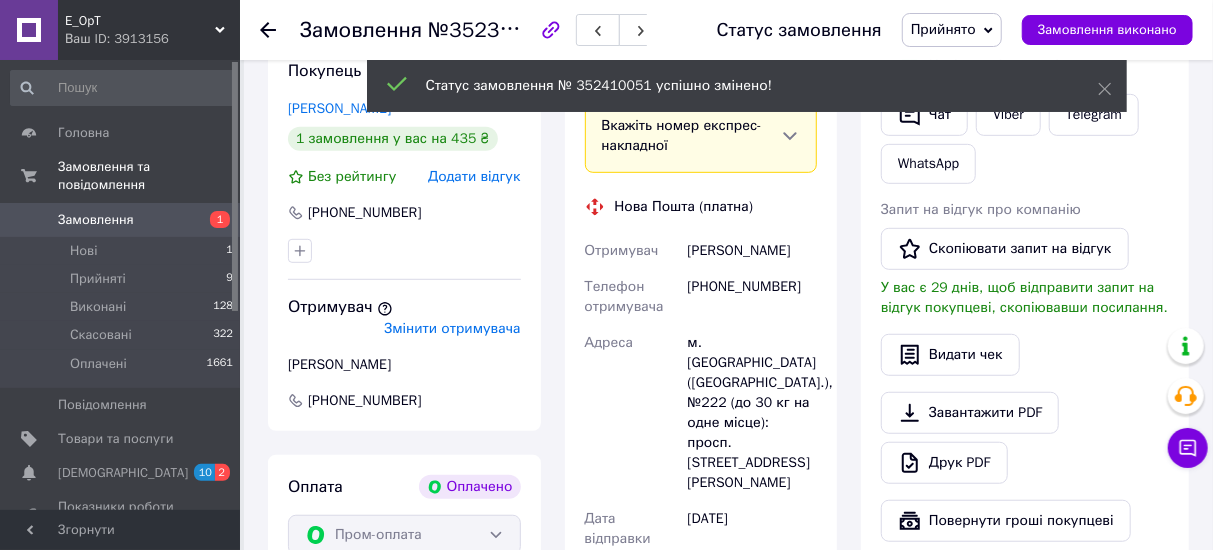 scroll, scrollTop: 465, scrollLeft: 0, axis: vertical 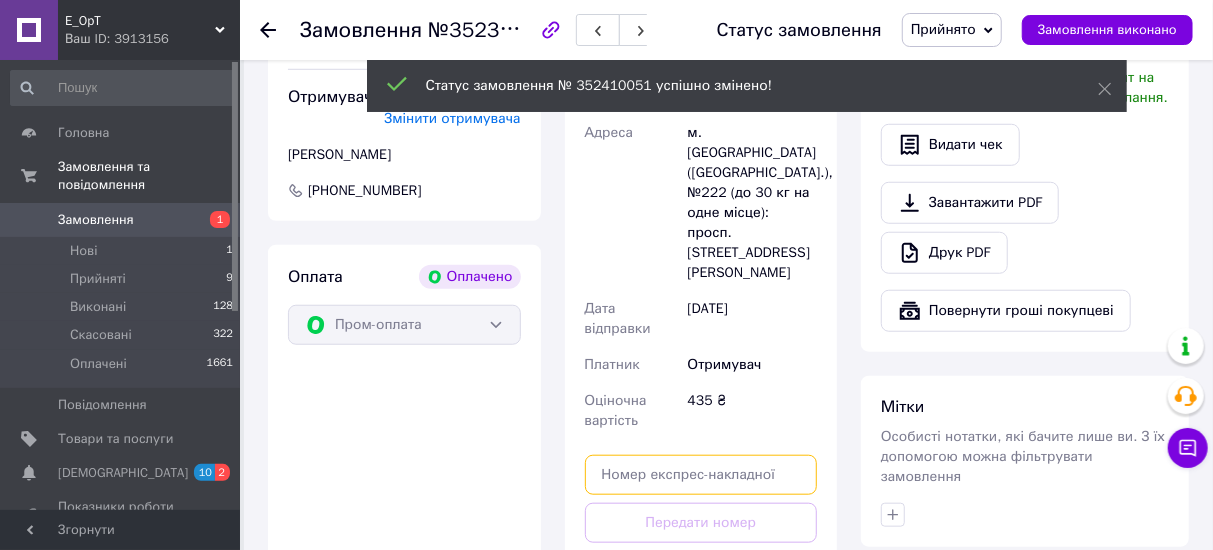 click at bounding box center (701, 475) 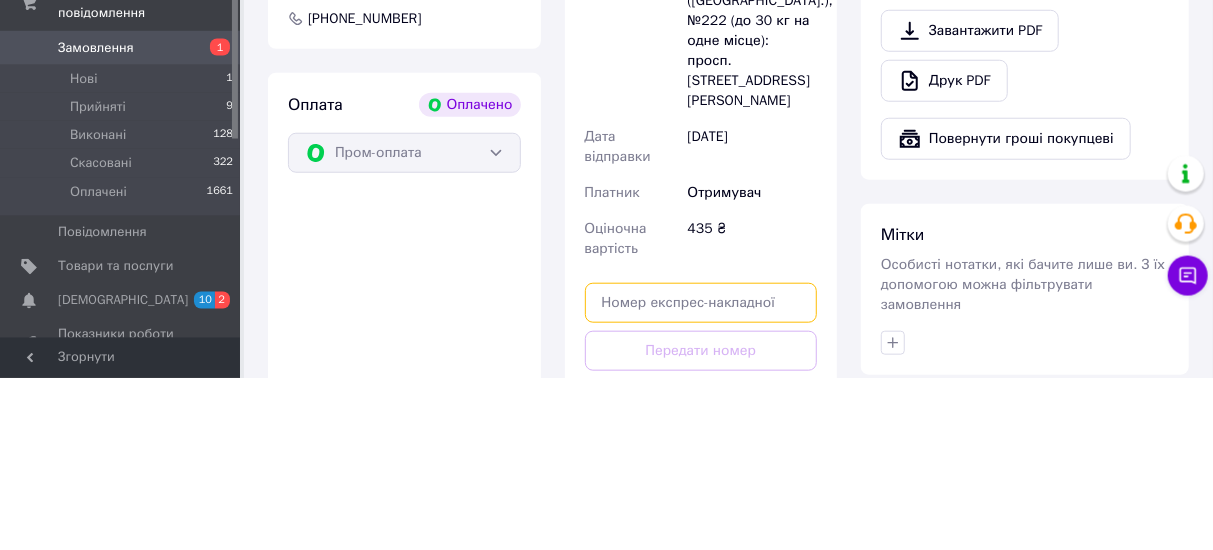 scroll, scrollTop: 685, scrollLeft: 0, axis: vertical 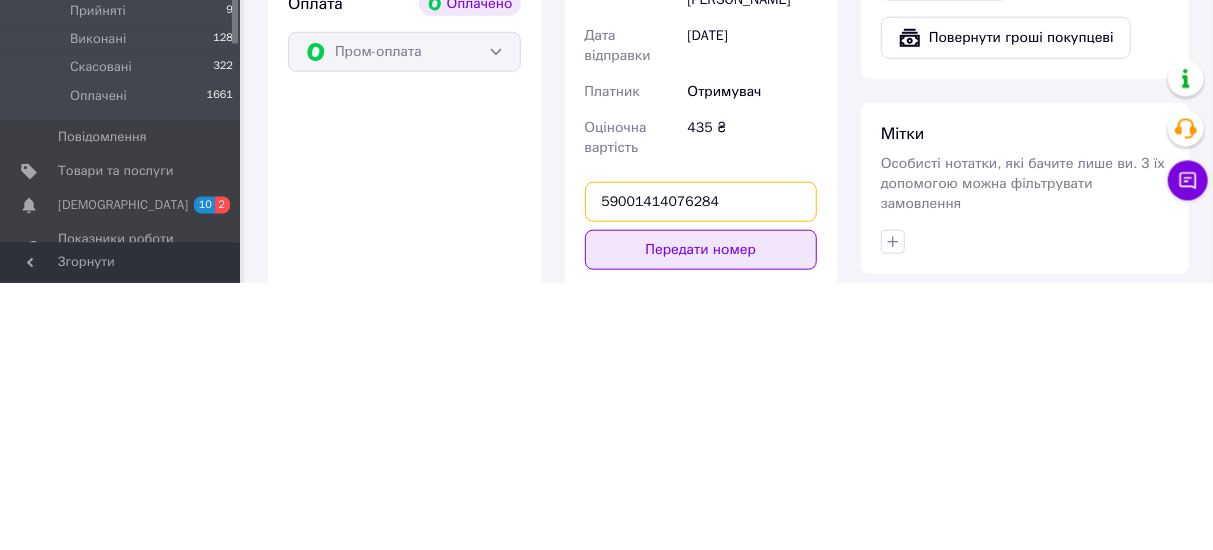 type on "59001414076284" 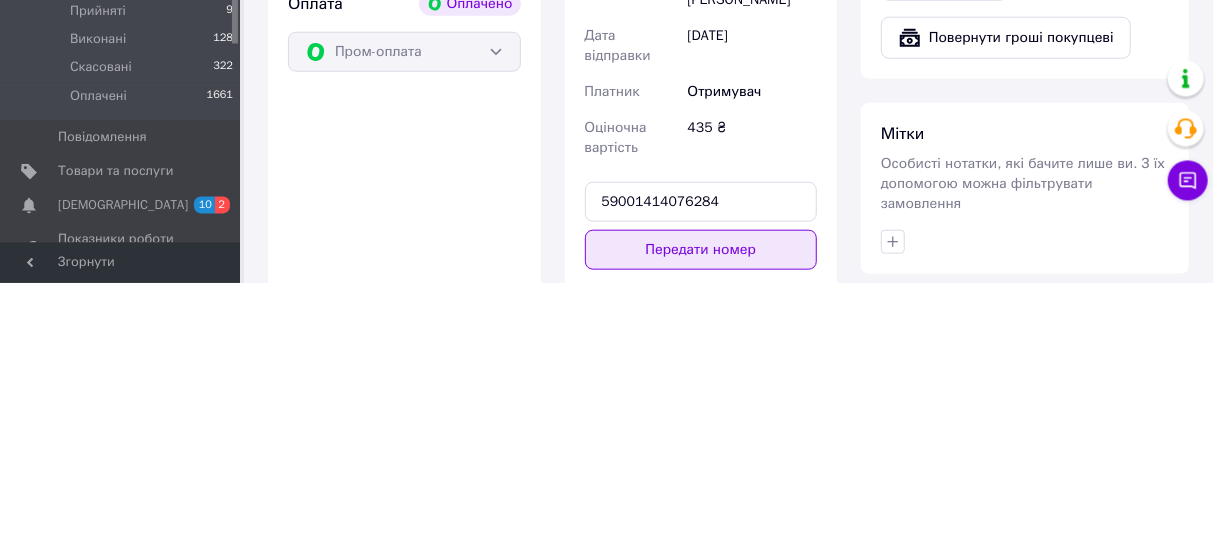 click on "Передати номер" at bounding box center (701, 517) 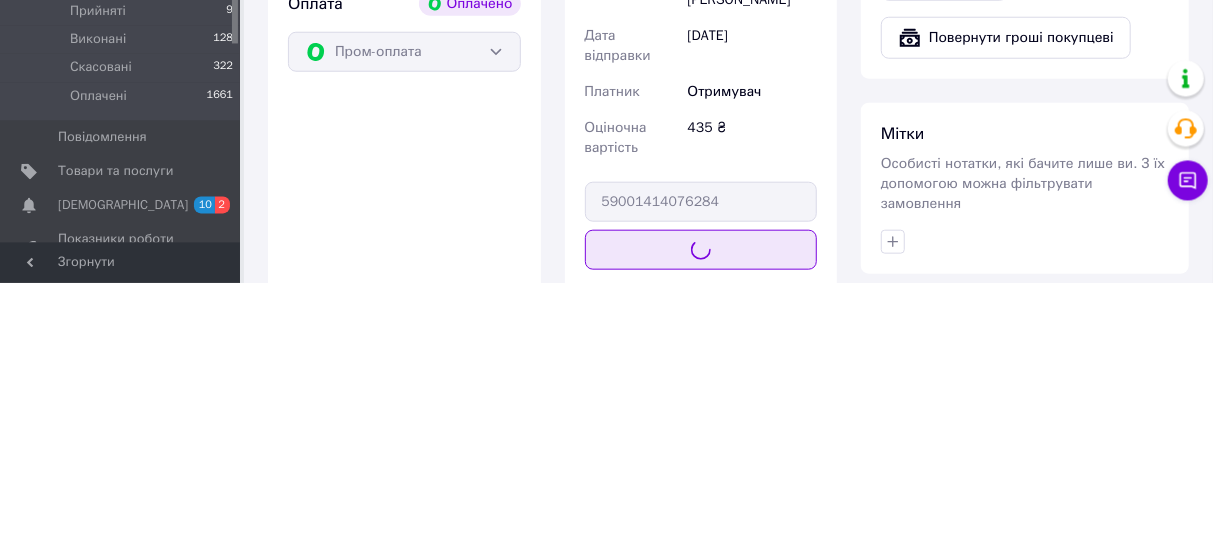 scroll, scrollTop: 685, scrollLeft: 0, axis: vertical 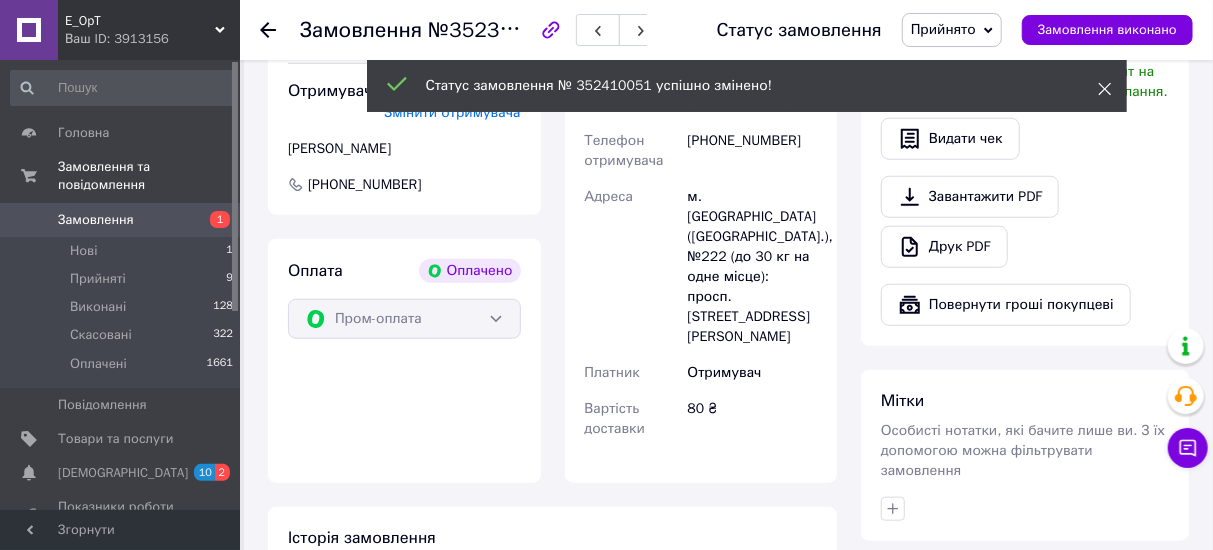 click 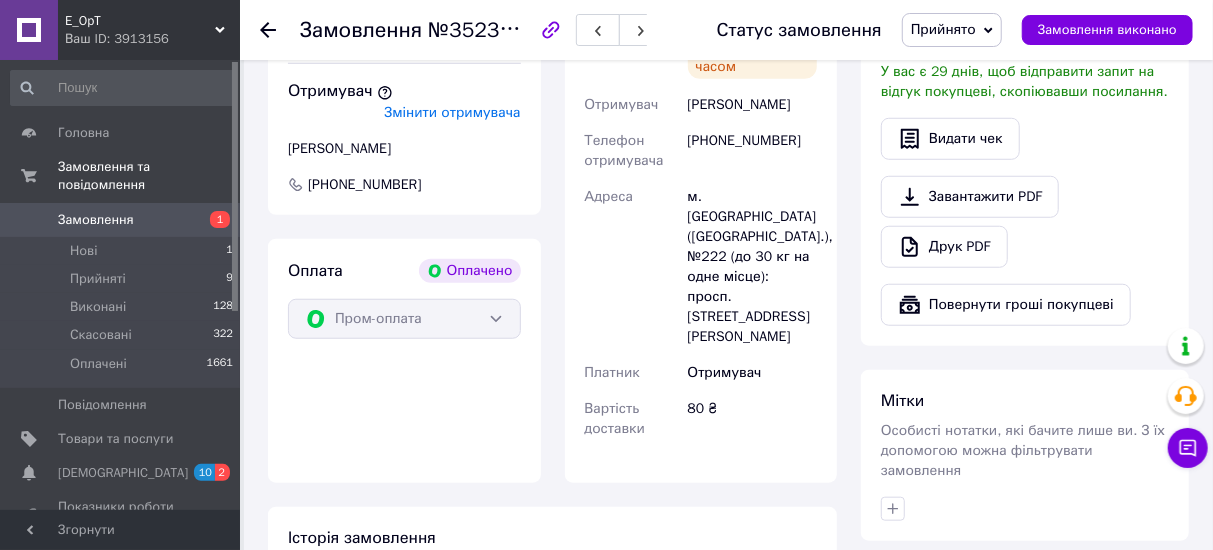 click on "Прийнято" at bounding box center [943, 29] 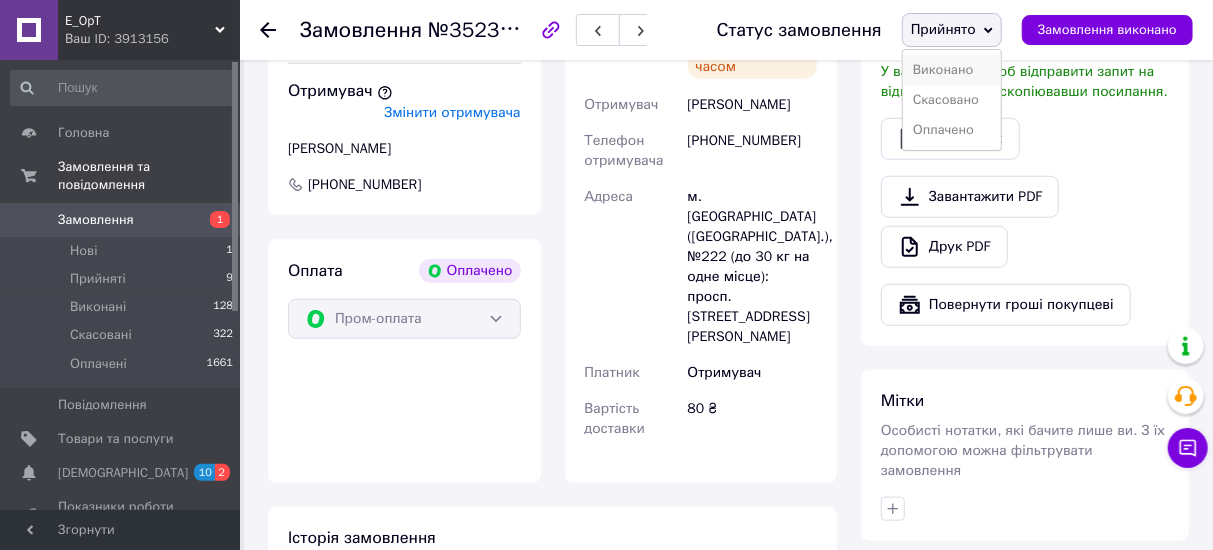 click on "Виконано" at bounding box center [952, 70] 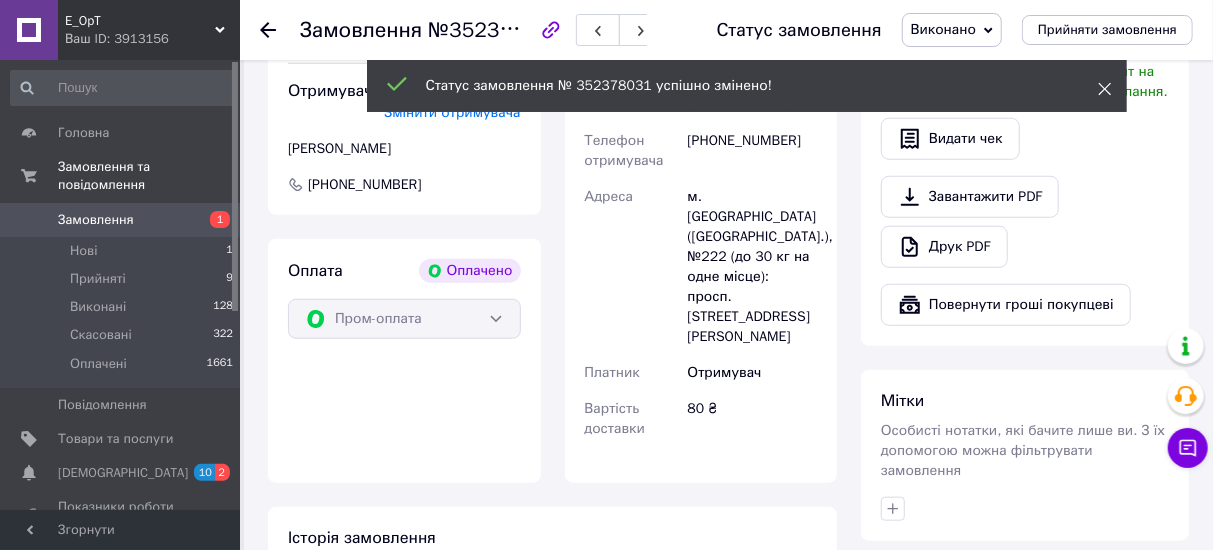 click 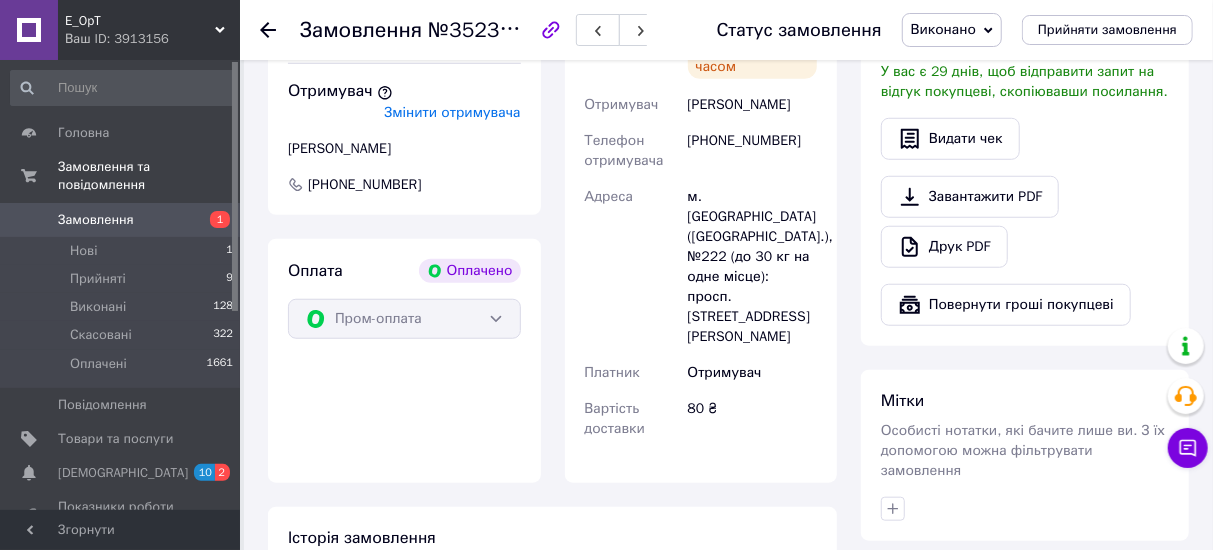 click 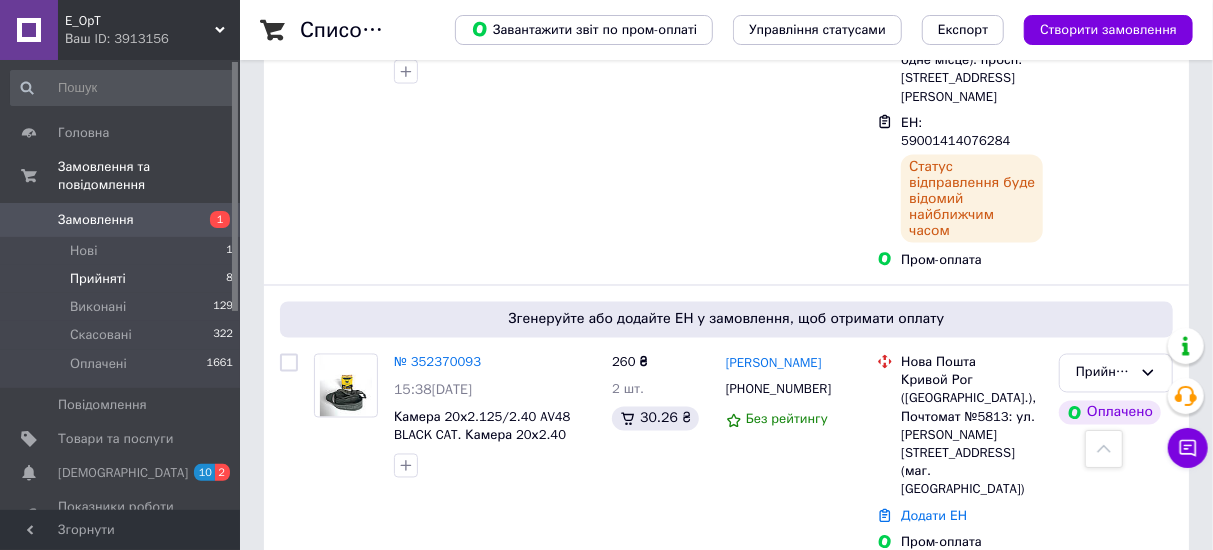 scroll, scrollTop: 1555, scrollLeft: 0, axis: vertical 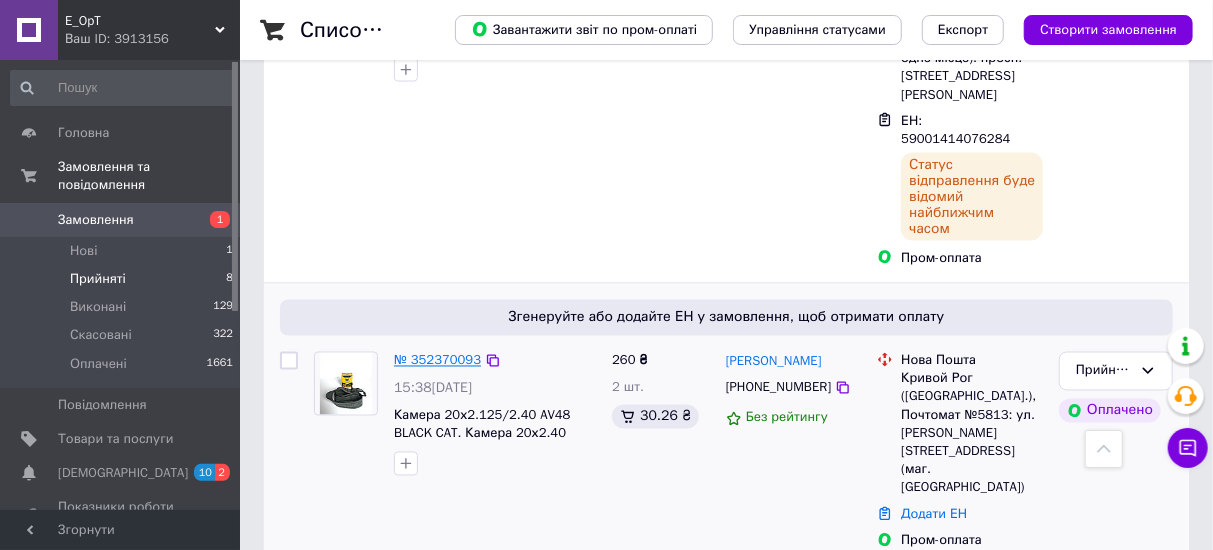 click on "№ 352370093" at bounding box center [437, 360] 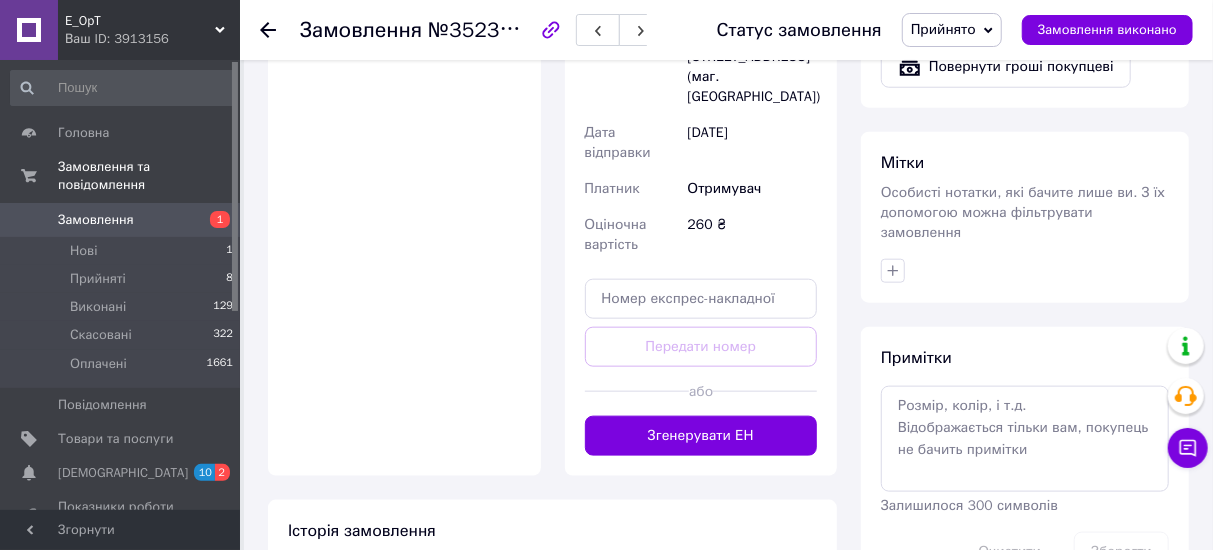 scroll, scrollTop: 926, scrollLeft: 0, axis: vertical 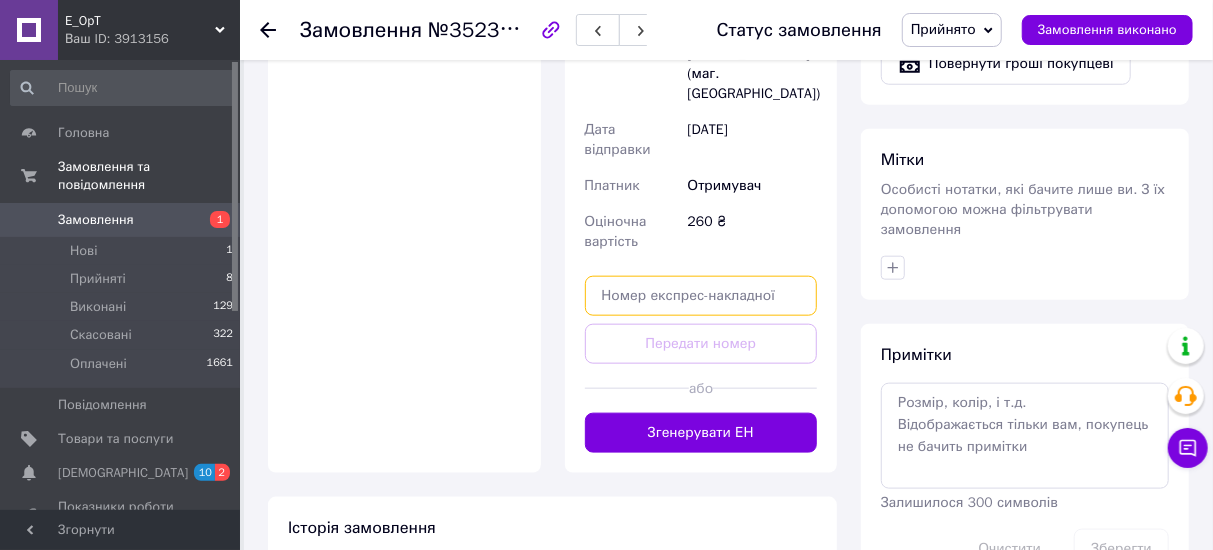 click at bounding box center (701, 296) 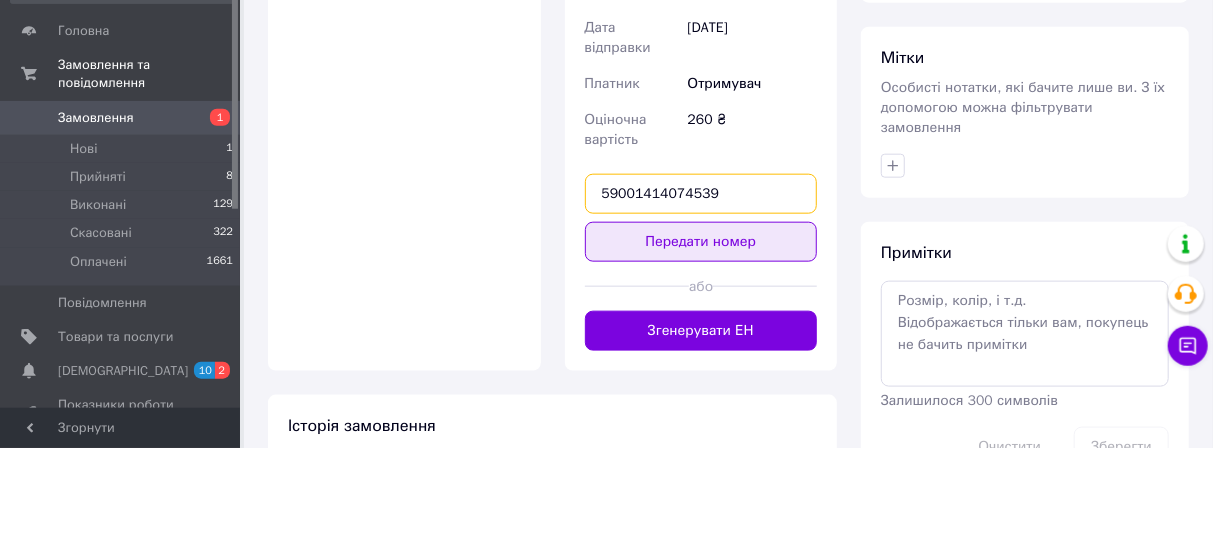 type on "59001414074539" 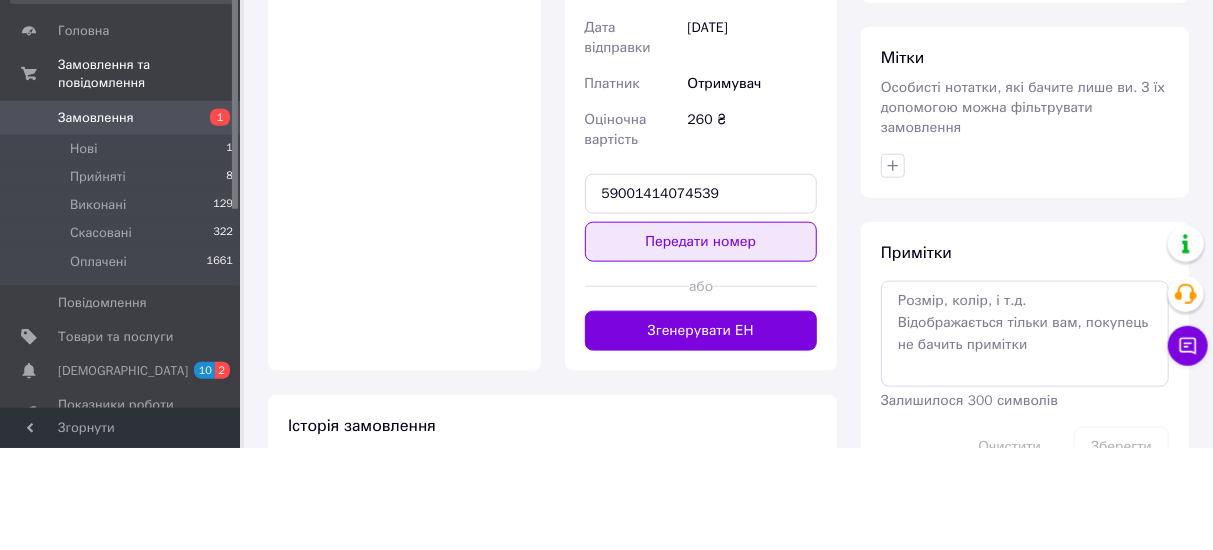 click on "Передати номер" at bounding box center (701, 344) 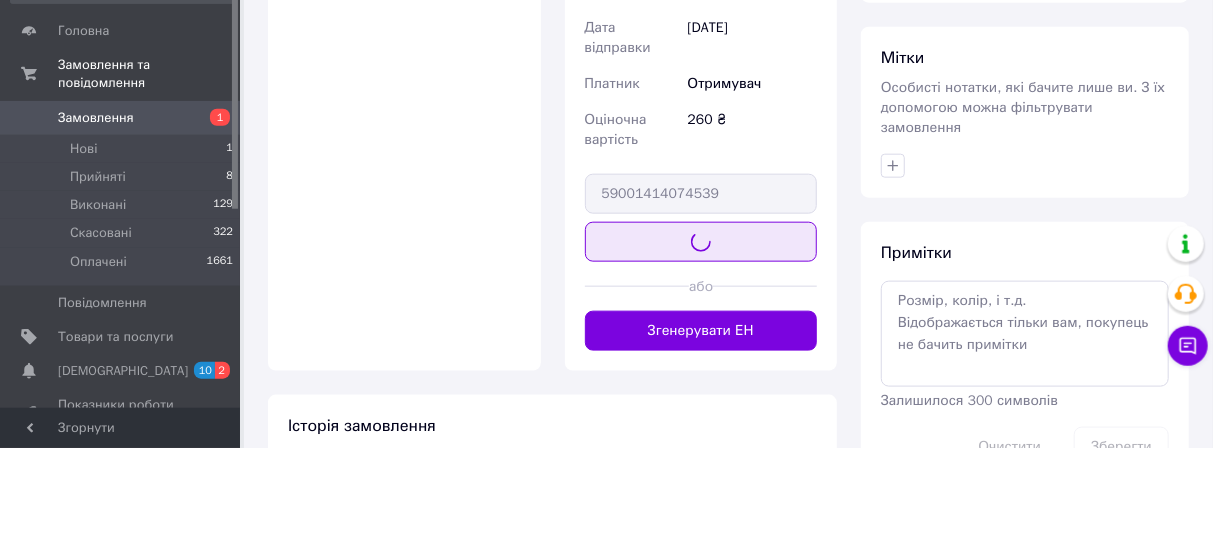 scroll, scrollTop: 926, scrollLeft: 0, axis: vertical 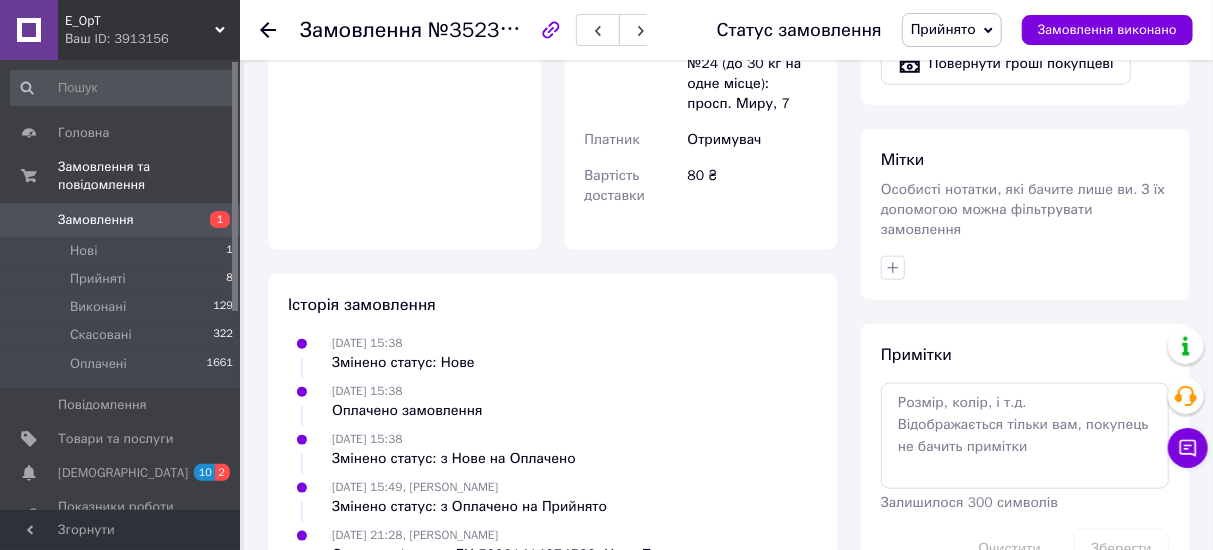 click on "Прийнято" at bounding box center (943, 29) 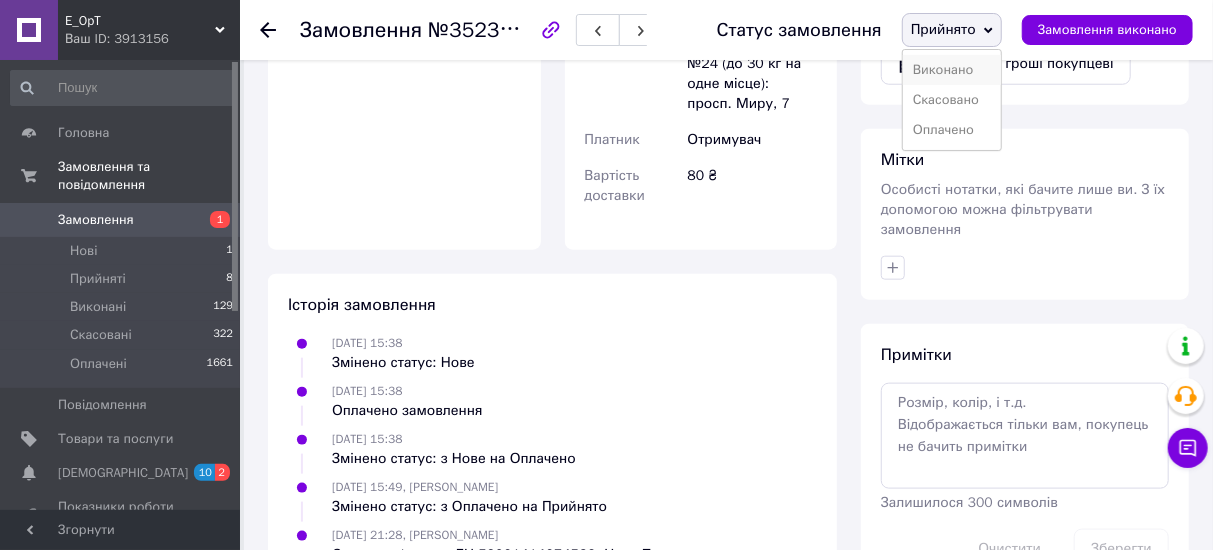 click on "Виконано" at bounding box center [952, 70] 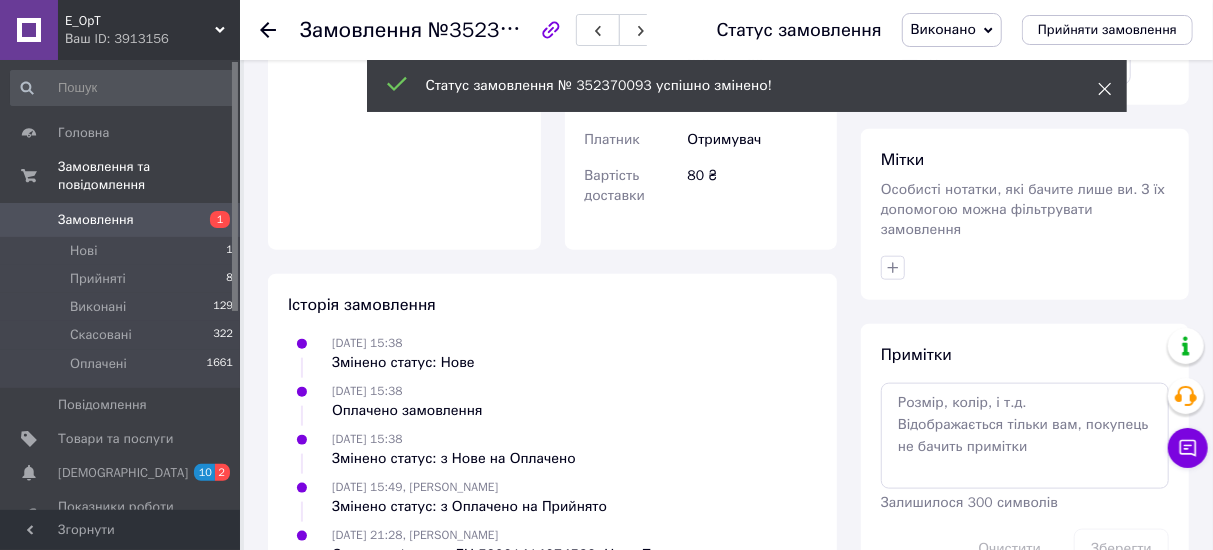 click 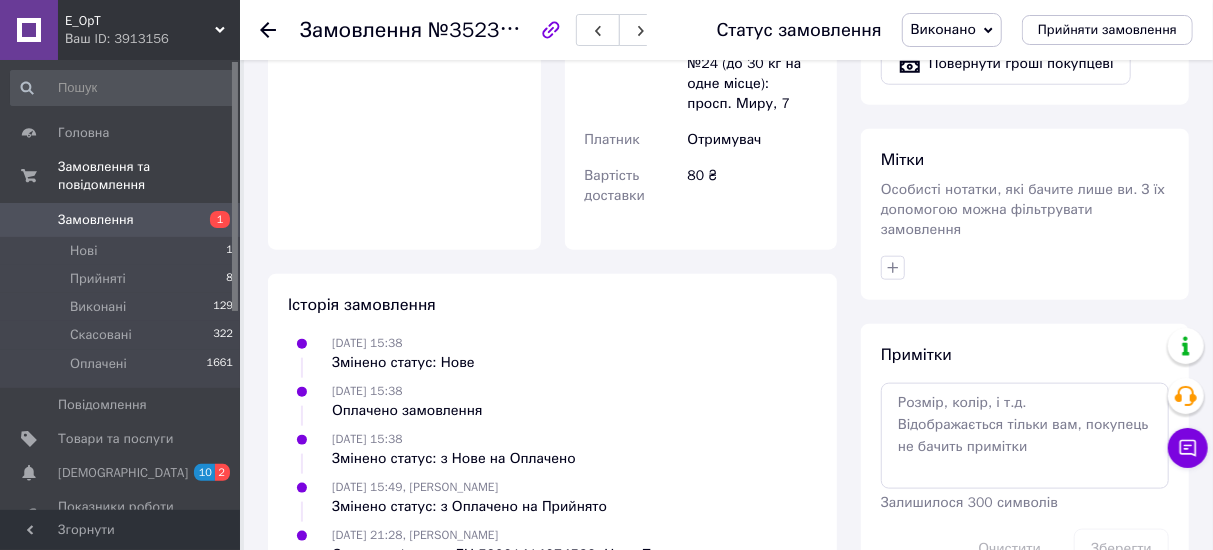 click 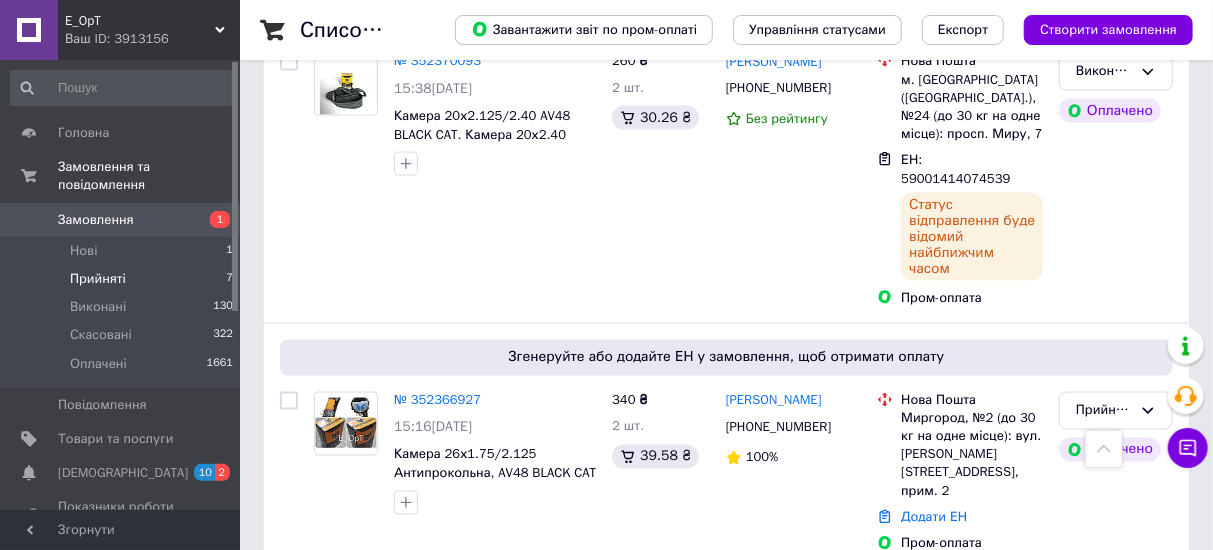 scroll, scrollTop: 1486, scrollLeft: 0, axis: vertical 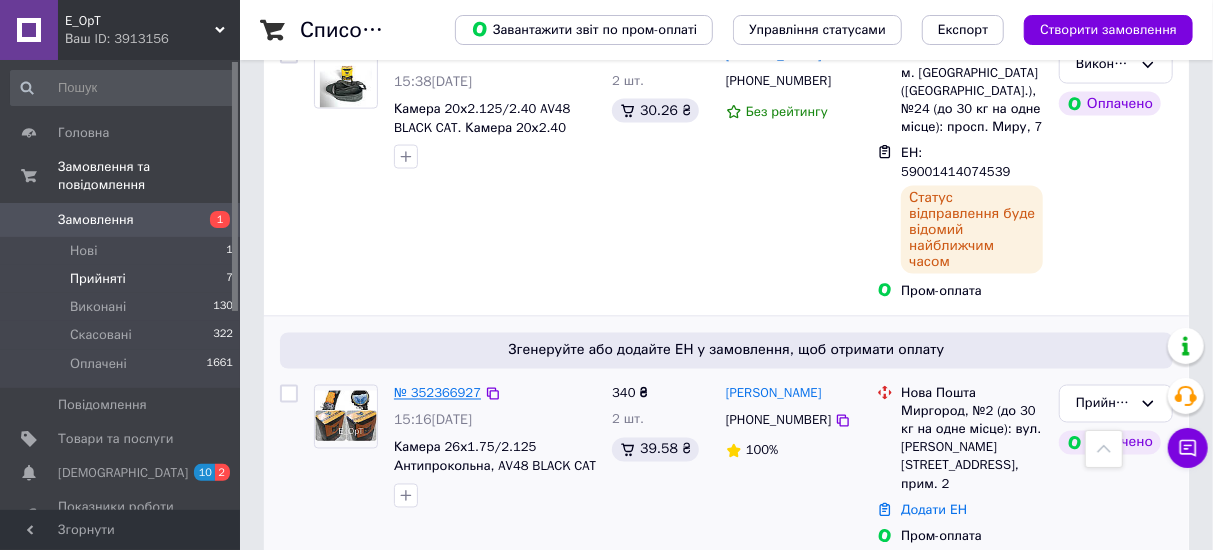 click on "№ 352366927" at bounding box center (437, 393) 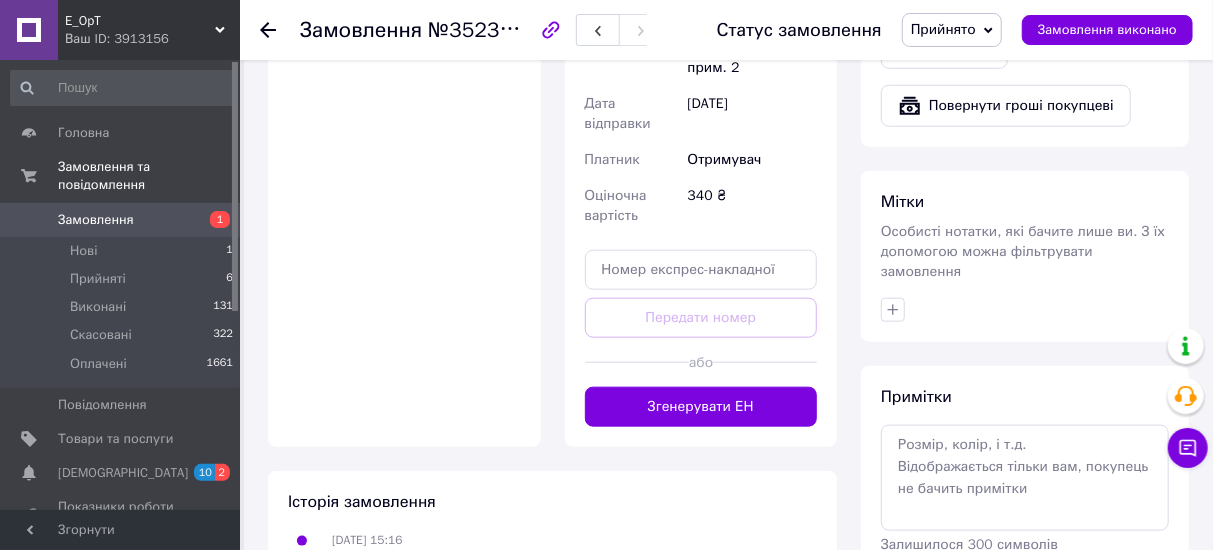 scroll, scrollTop: 909, scrollLeft: 0, axis: vertical 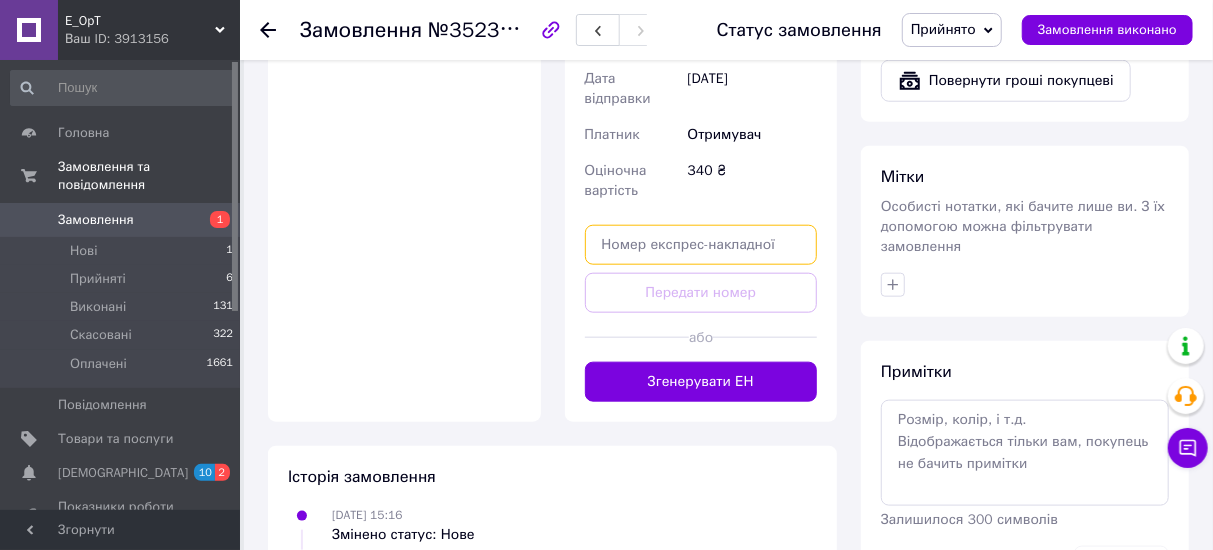 click at bounding box center [701, 245] 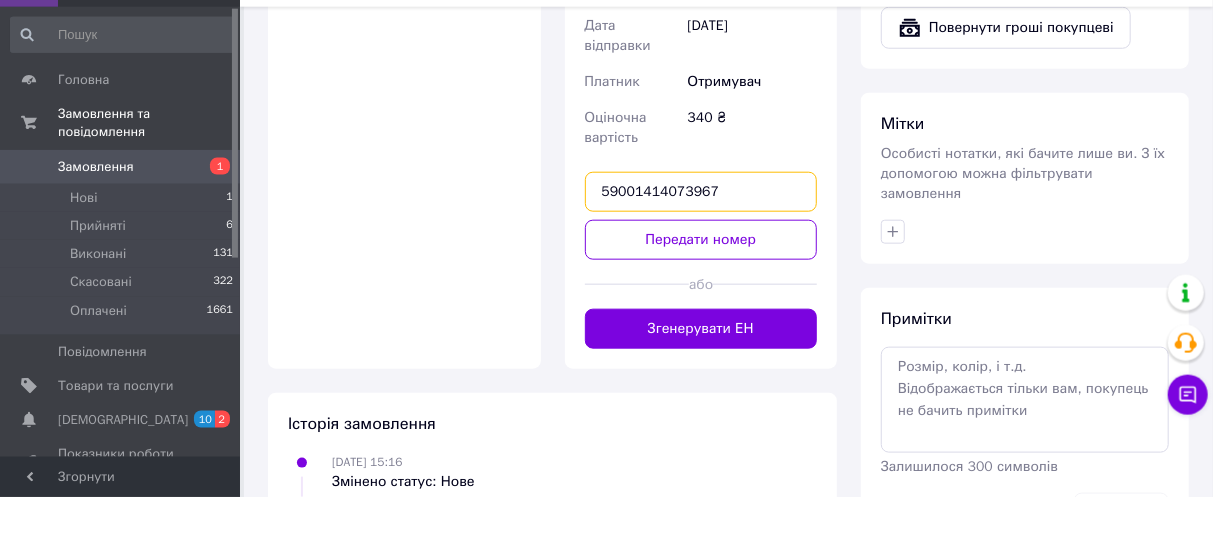 scroll, scrollTop: 909, scrollLeft: 0, axis: vertical 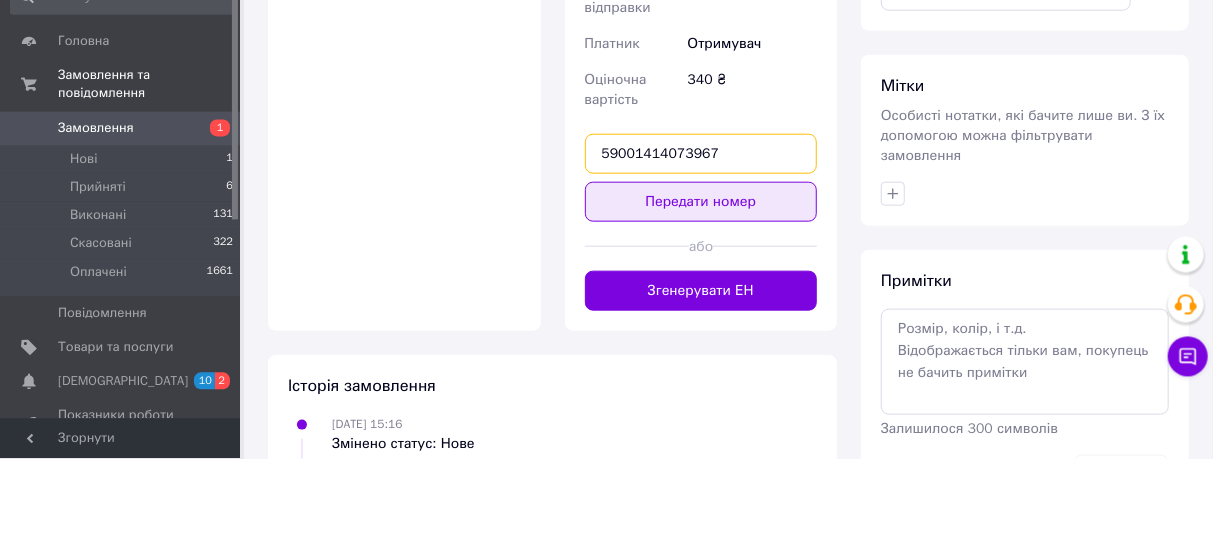 type on "59001414073967" 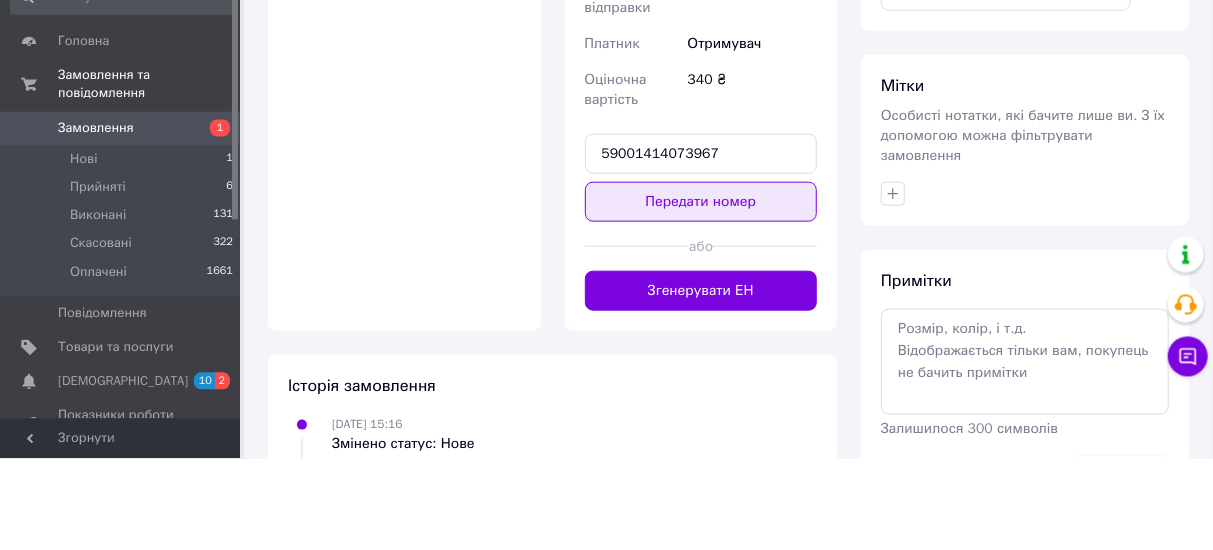 click on "Передати номер" at bounding box center [701, 293] 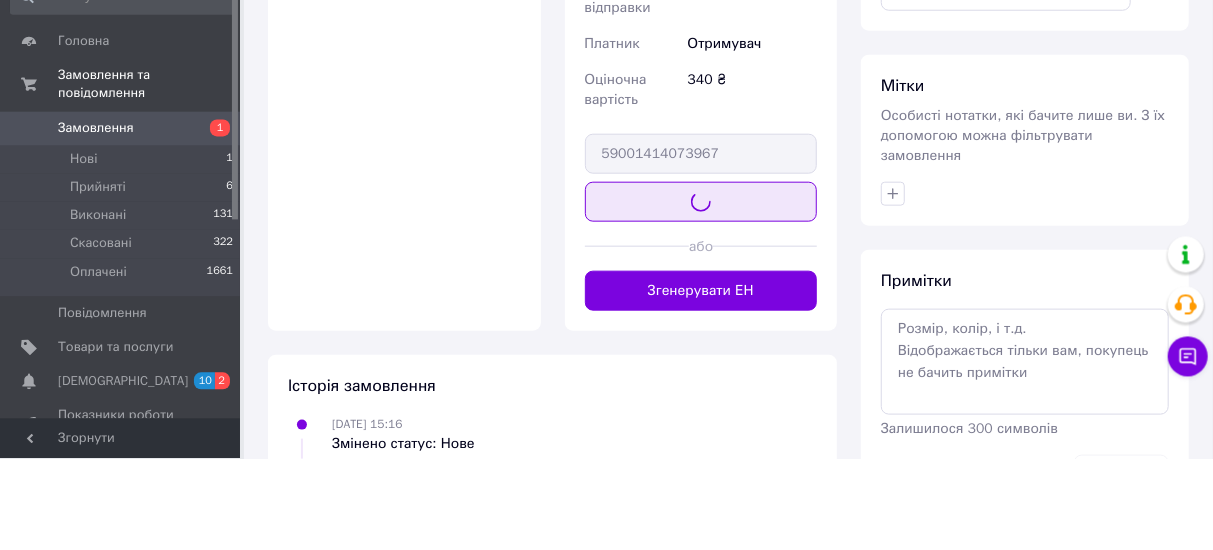 scroll, scrollTop: 909, scrollLeft: 0, axis: vertical 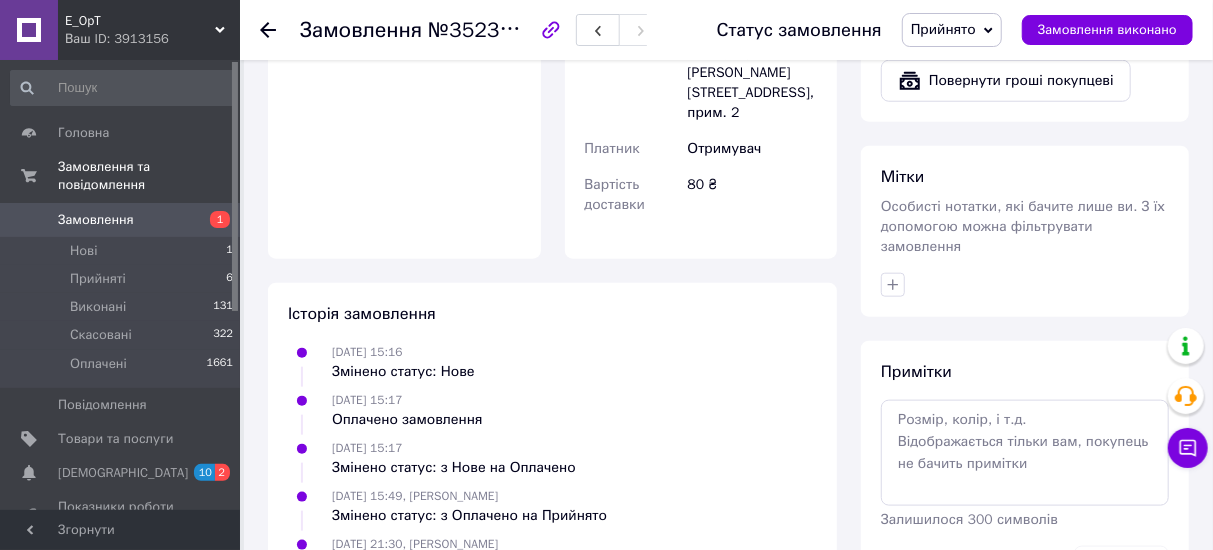 click on "Прийнято" at bounding box center [943, 29] 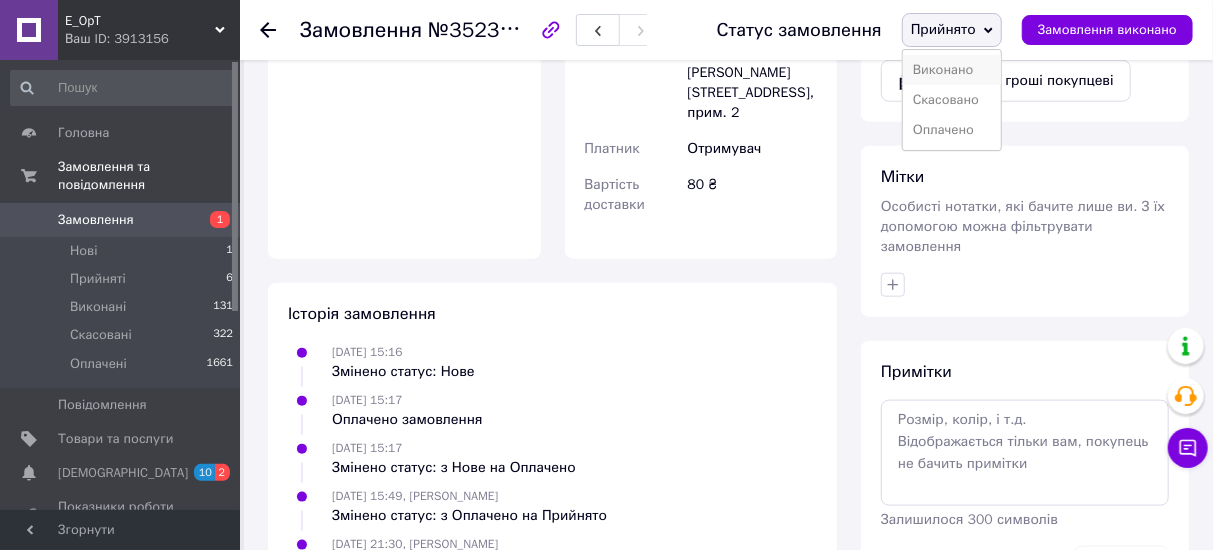 click on "Виконано" at bounding box center (952, 70) 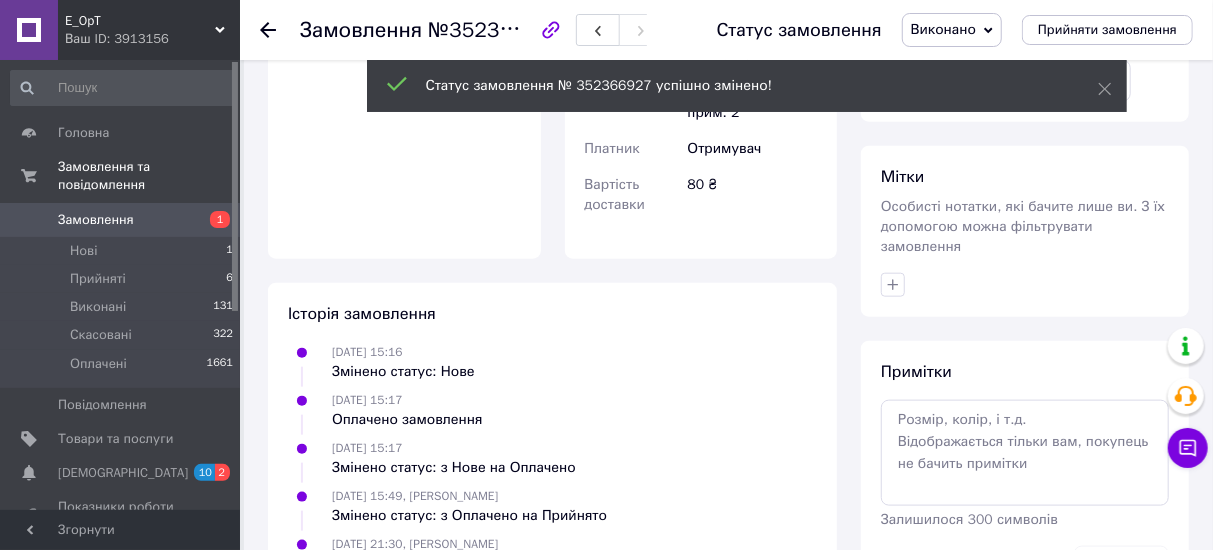click 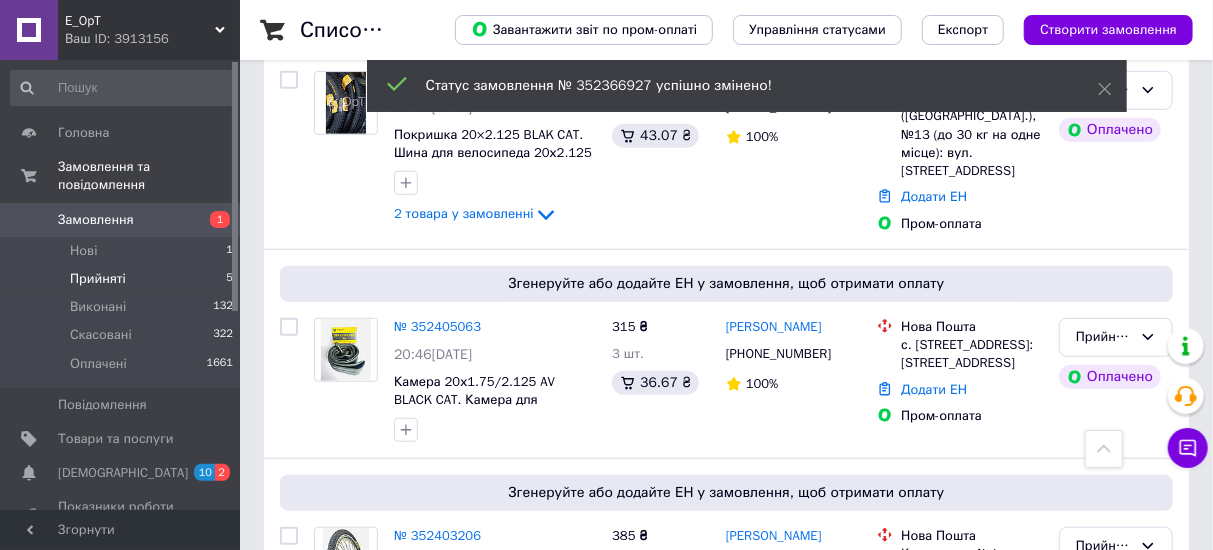 scroll, scrollTop: 536, scrollLeft: 0, axis: vertical 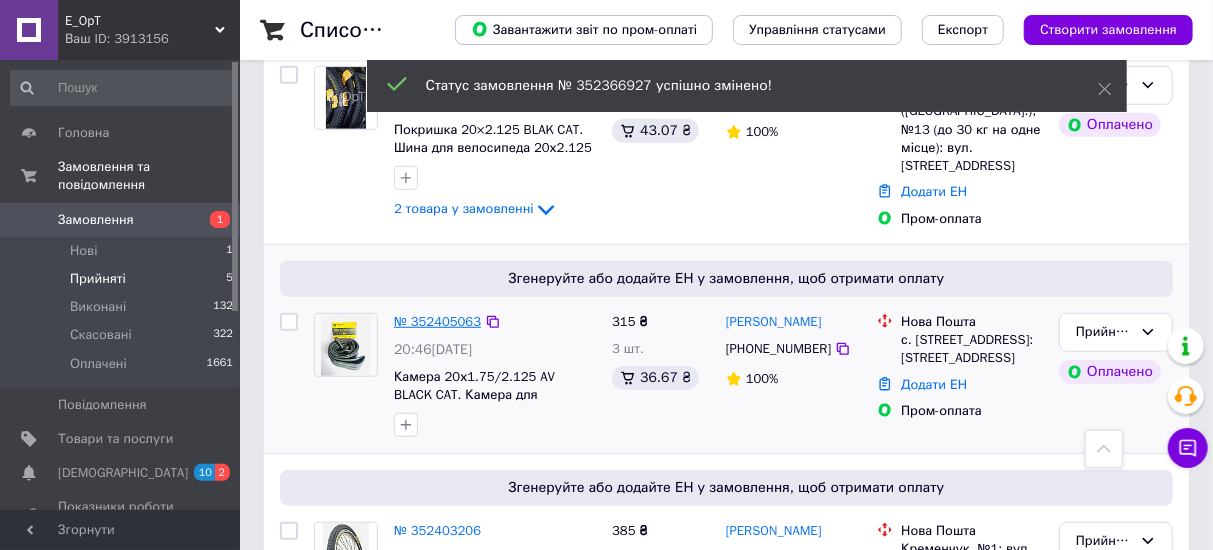 click on "№ 352405063" at bounding box center (437, 321) 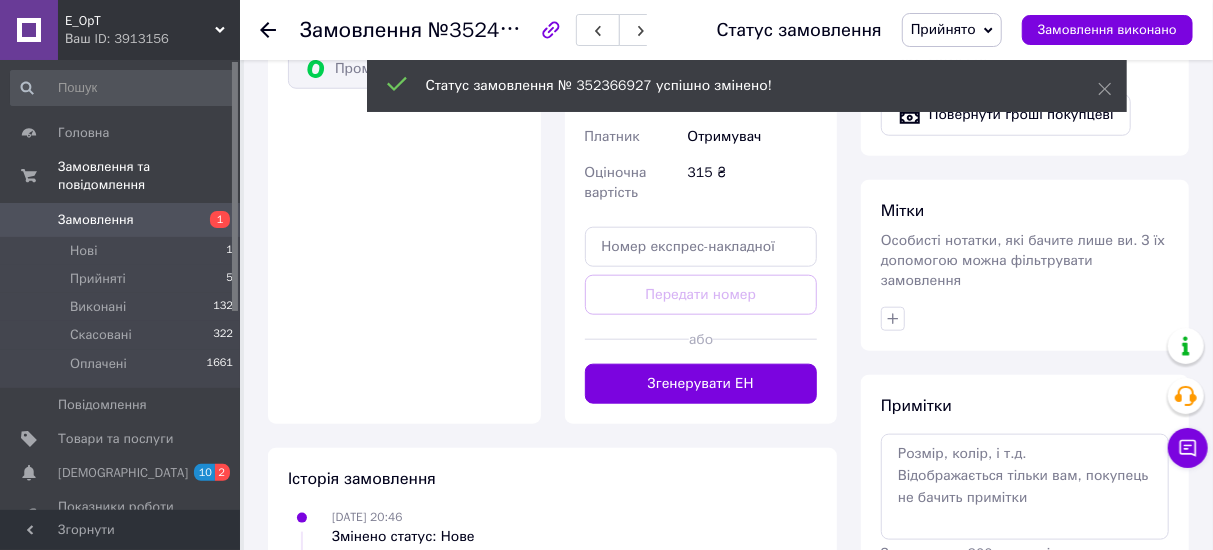 scroll, scrollTop: 883, scrollLeft: 0, axis: vertical 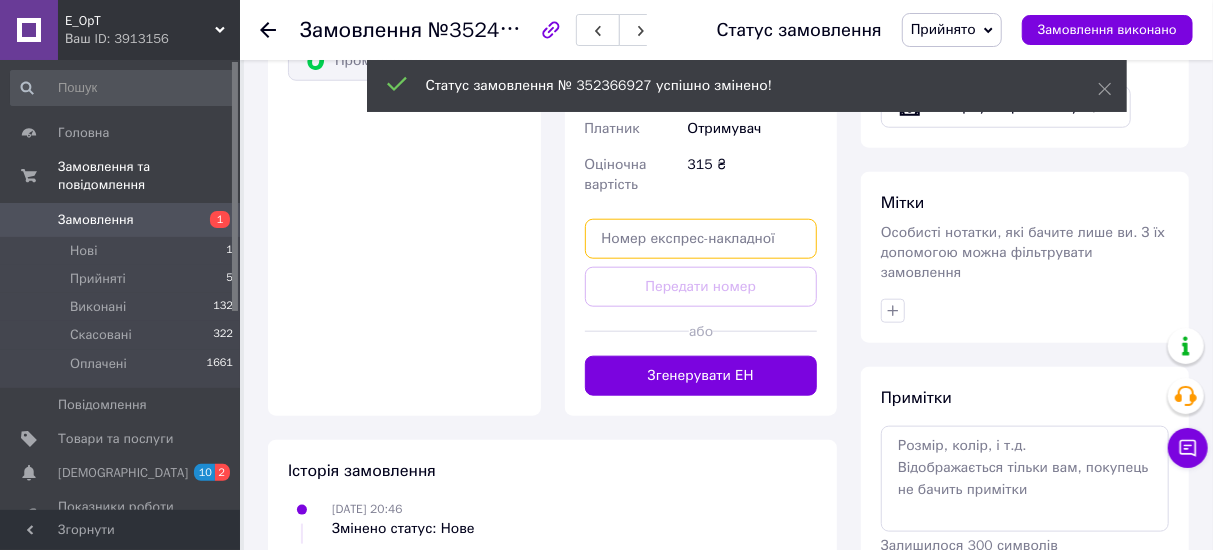 click at bounding box center [701, 239] 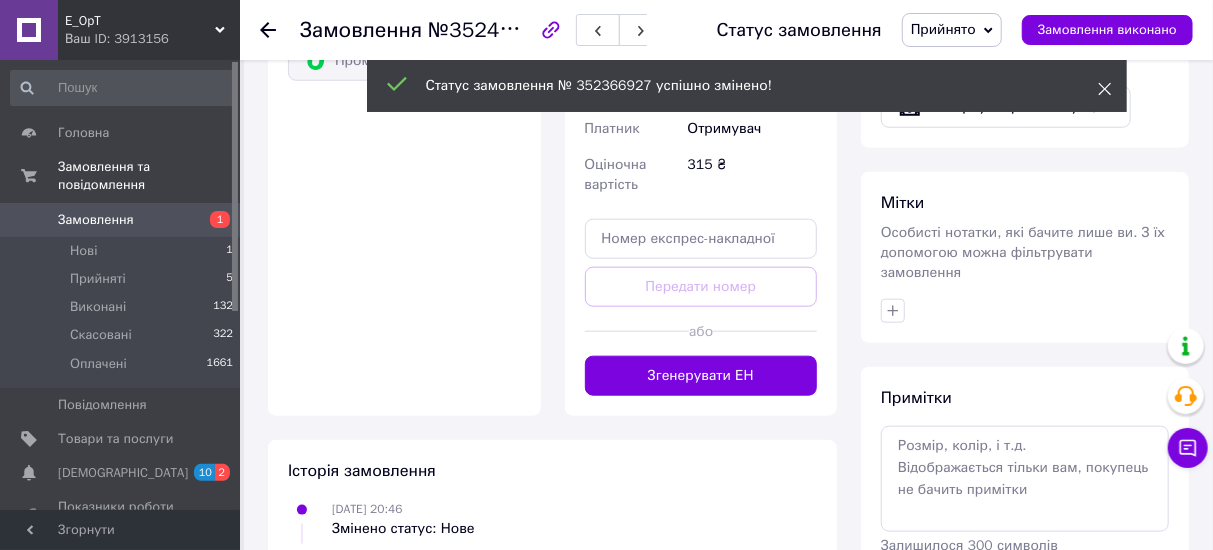 click 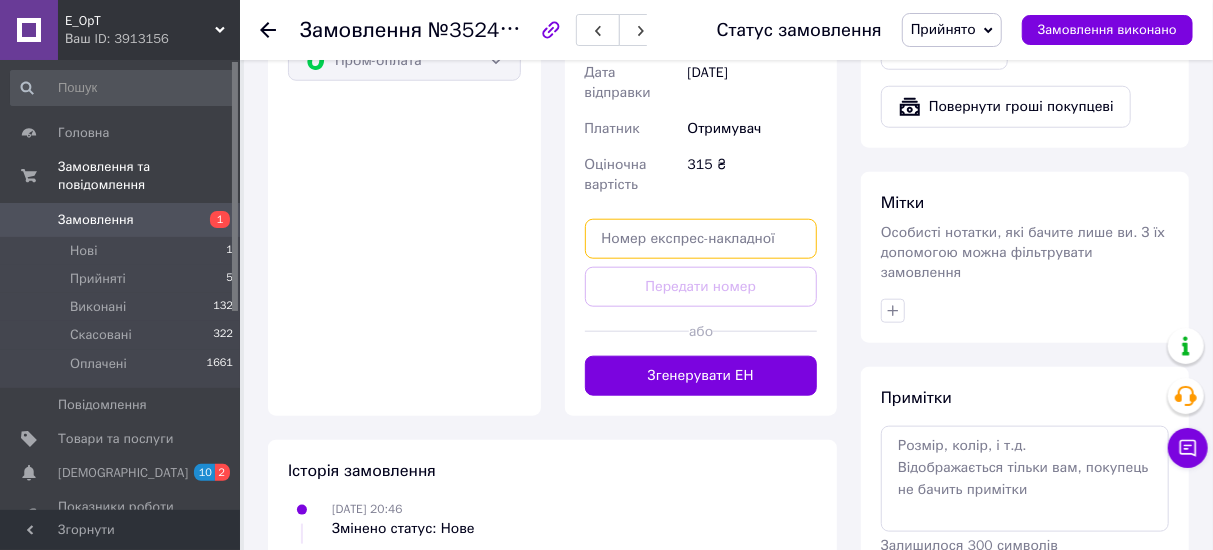 click at bounding box center [701, 239] 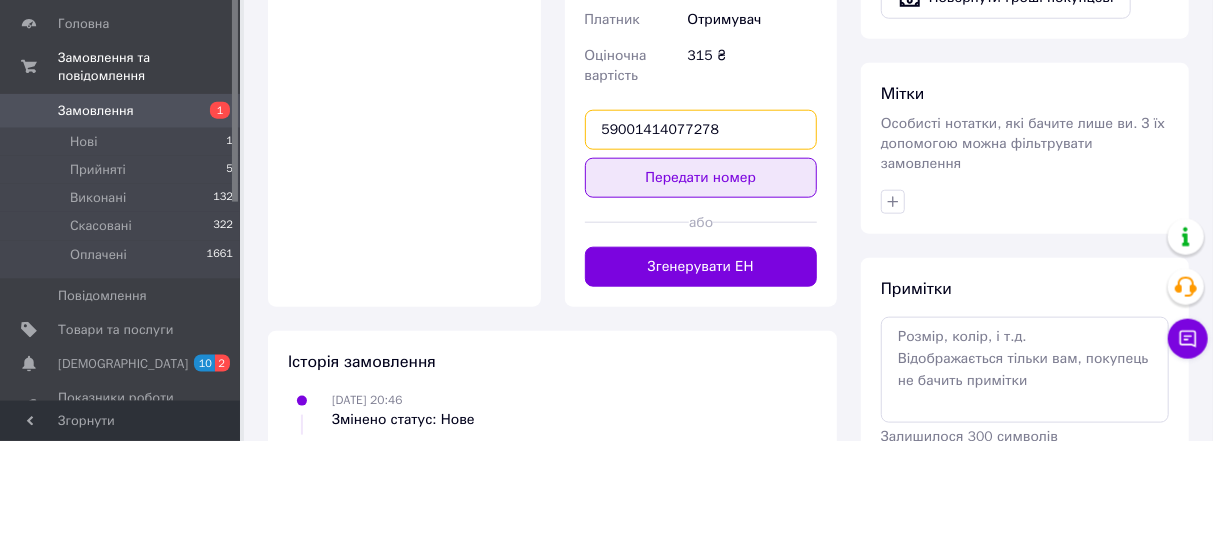 type on "59001414077278" 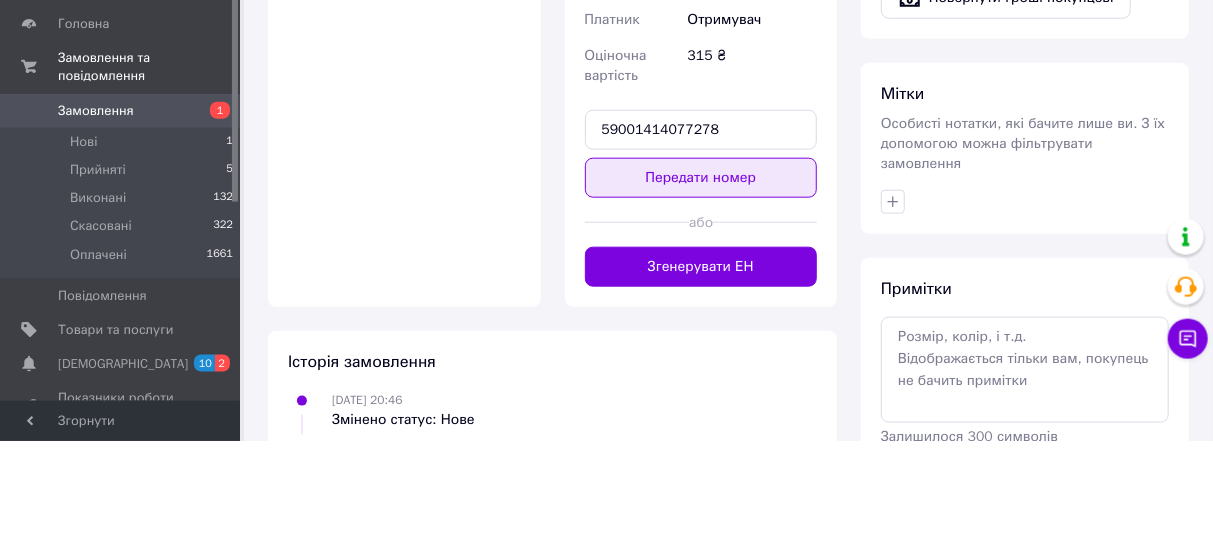 click on "Передати номер" at bounding box center (701, 287) 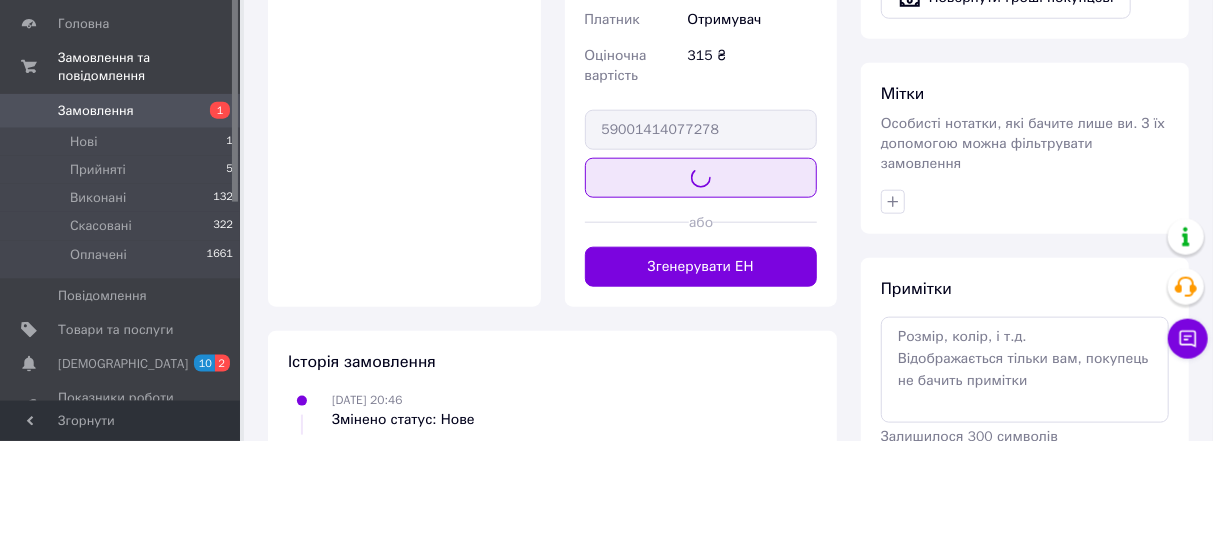scroll, scrollTop: 883, scrollLeft: 0, axis: vertical 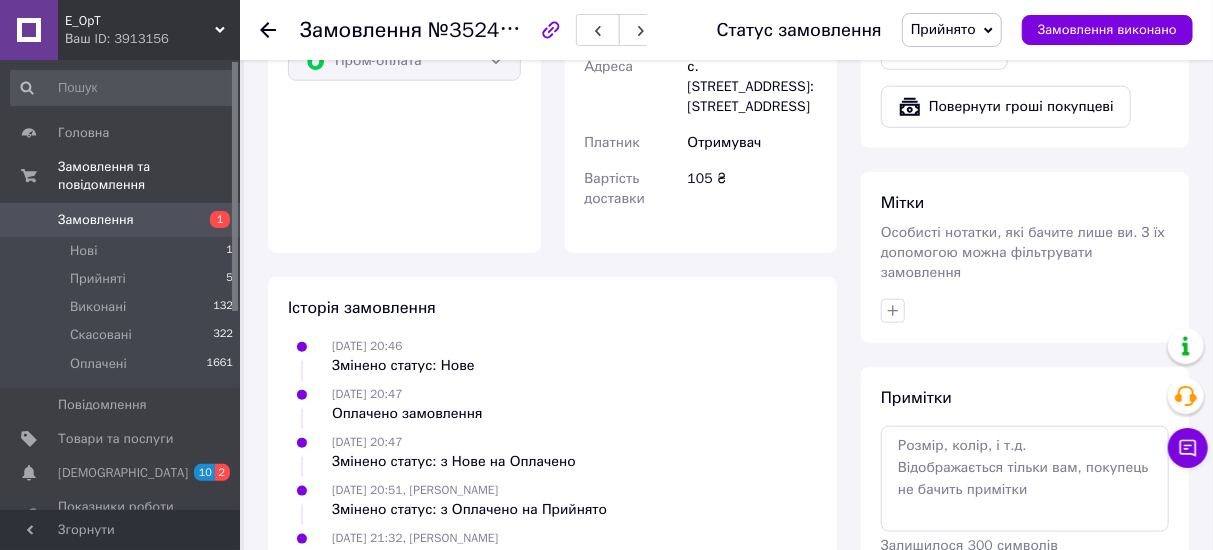 click on "Прийнято" at bounding box center [943, 29] 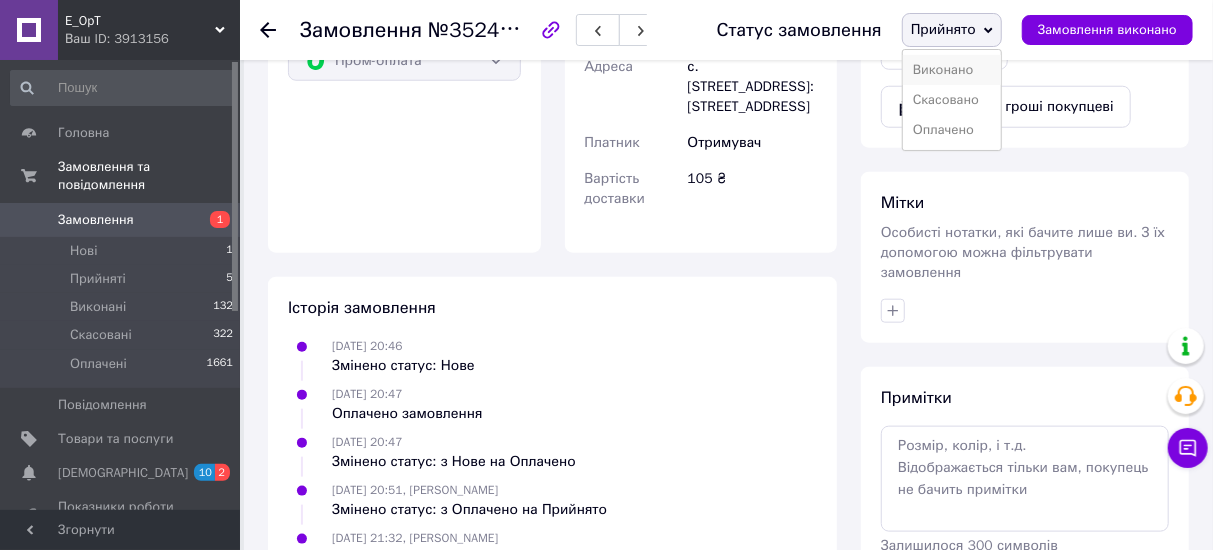 click on "Виконано" at bounding box center (952, 70) 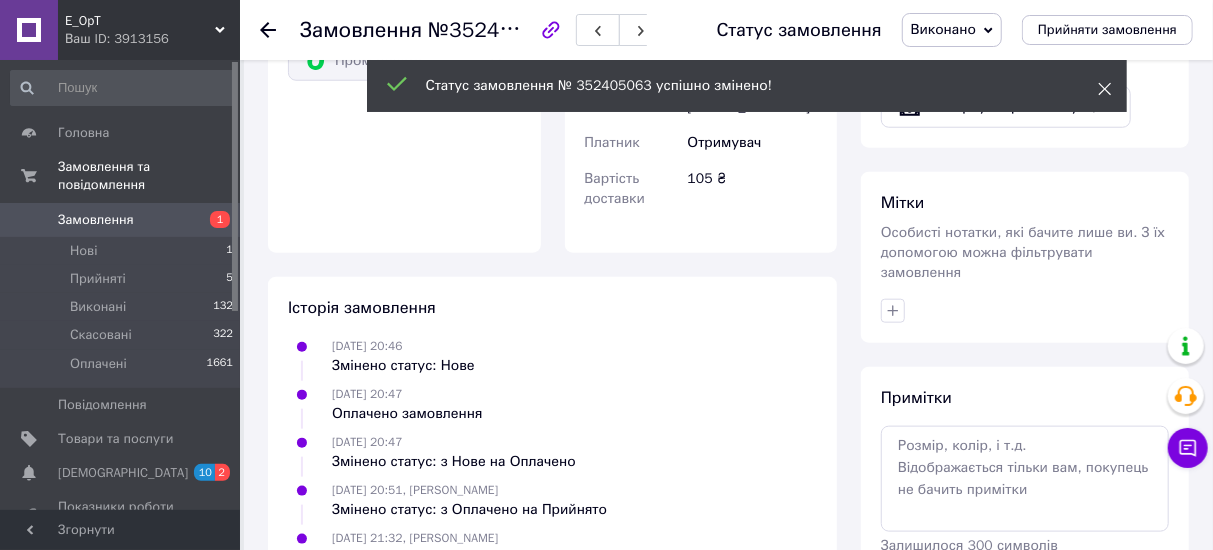 click 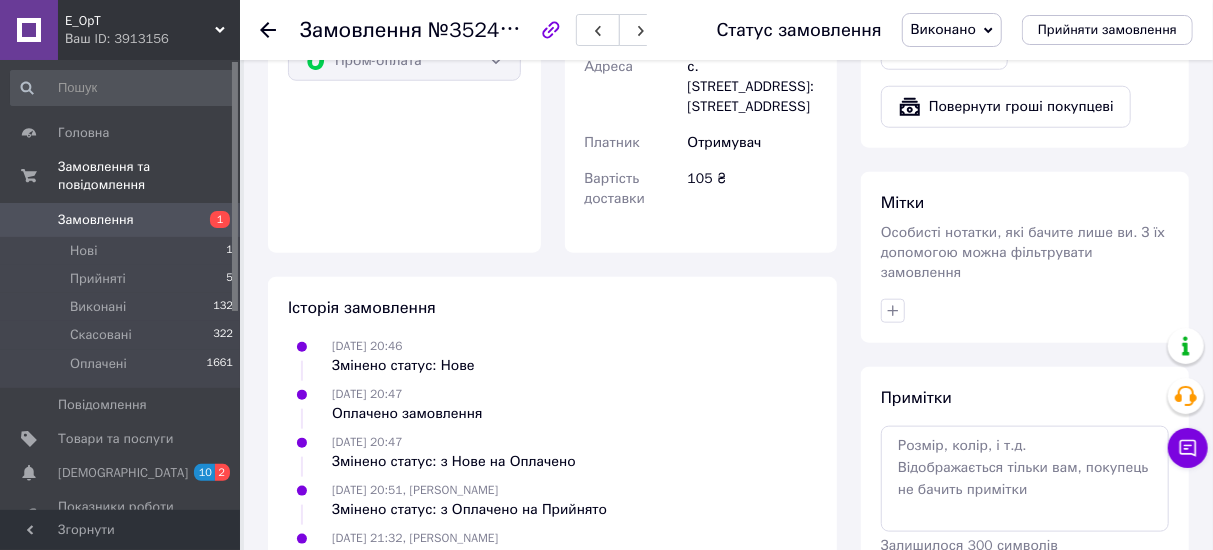 click 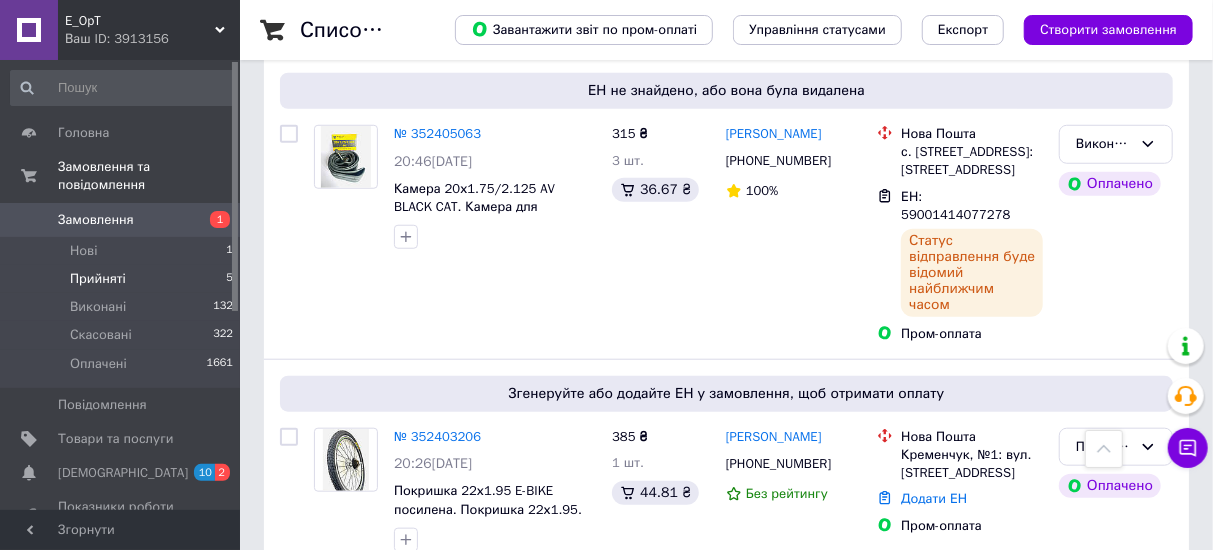 scroll, scrollTop: 841, scrollLeft: 0, axis: vertical 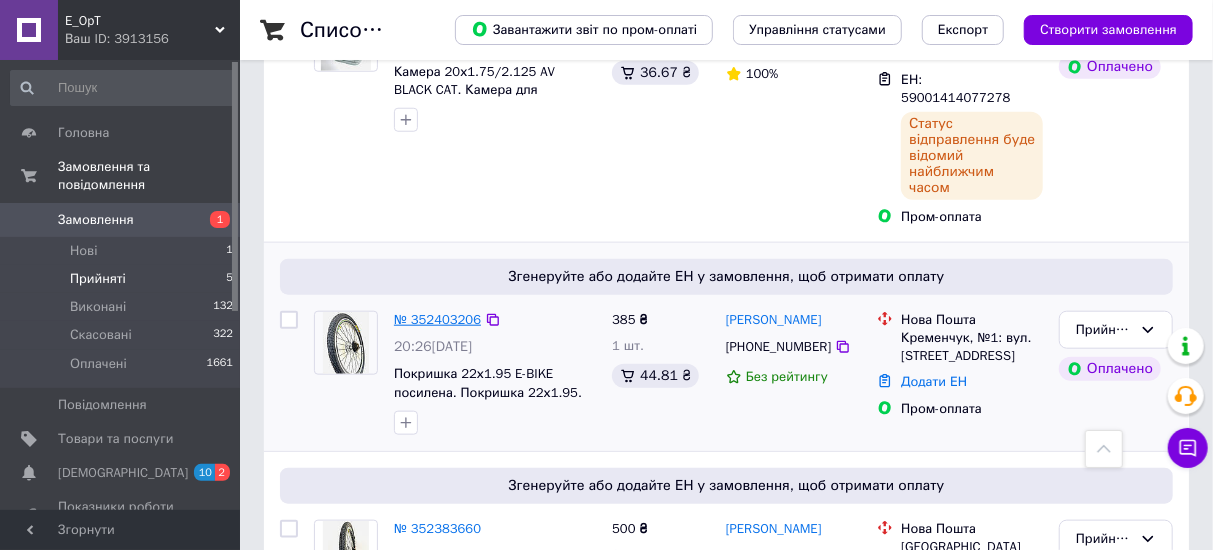 click on "№ 352403206" at bounding box center (437, 319) 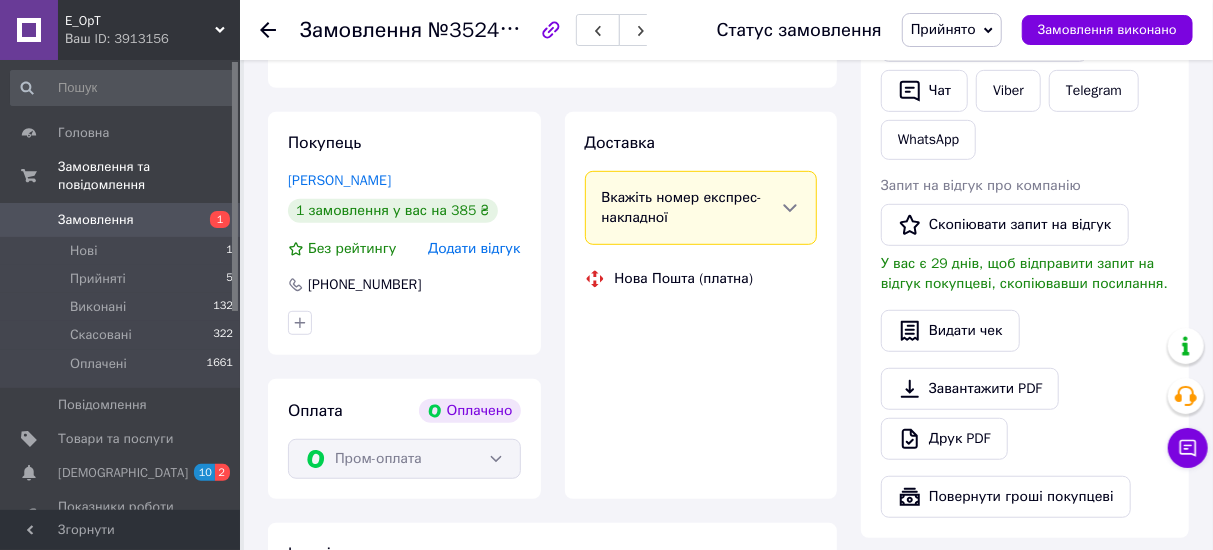 scroll, scrollTop: 841, scrollLeft: 0, axis: vertical 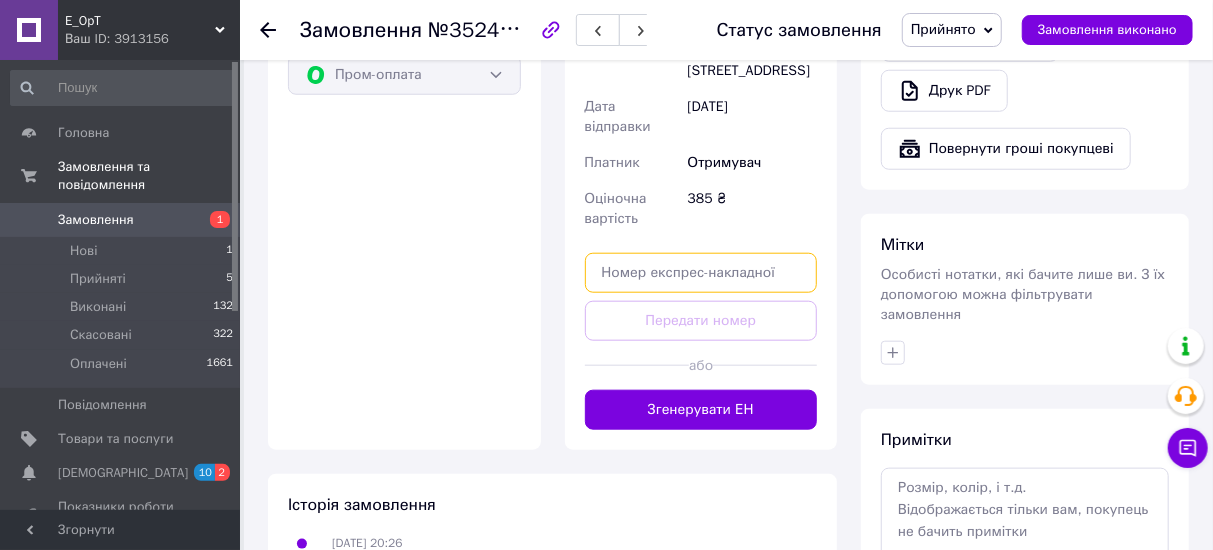 click at bounding box center [701, 273] 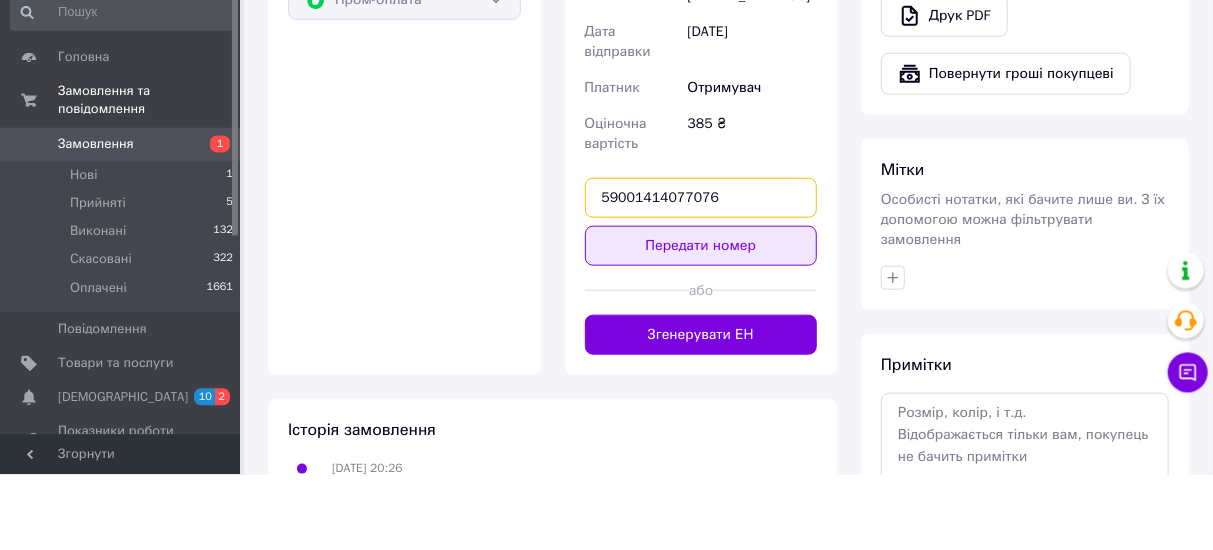 type on "59001414077076" 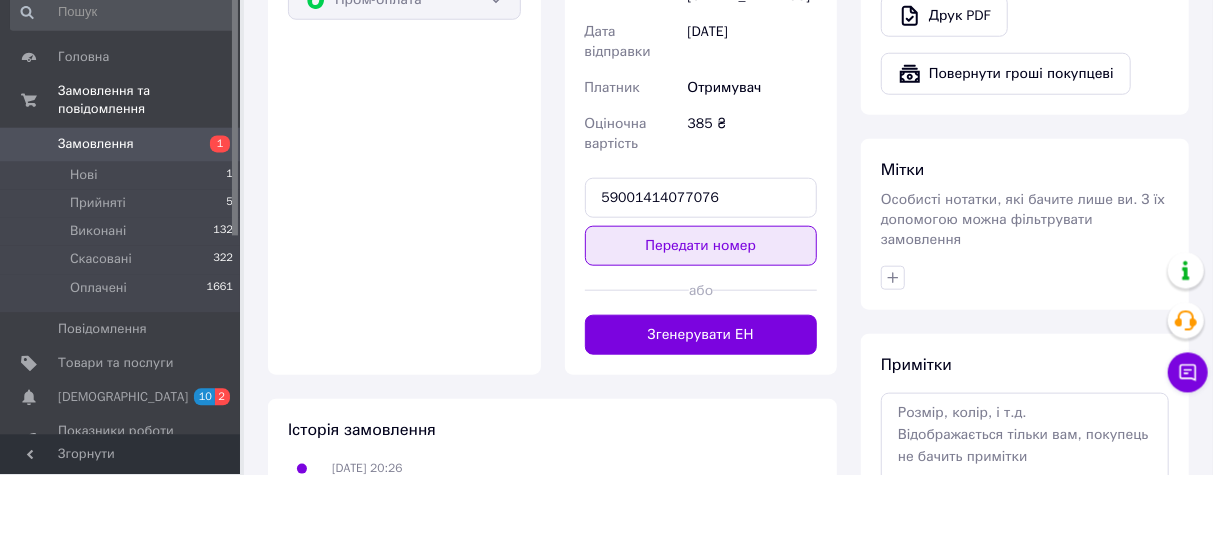 click on "Передати номер" at bounding box center [701, 321] 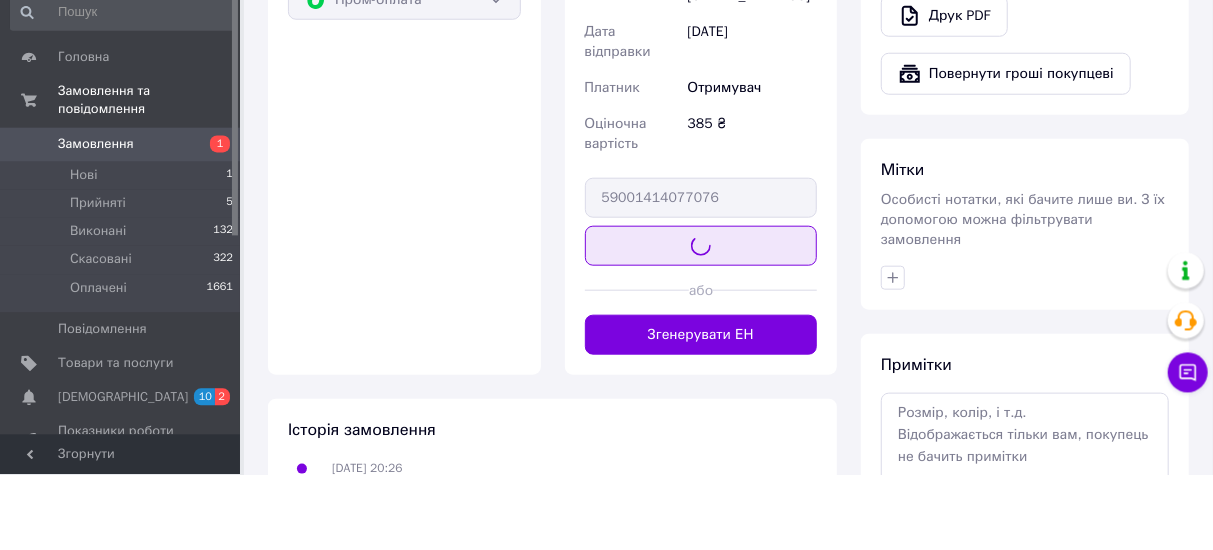 scroll, scrollTop: 841, scrollLeft: 0, axis: vertical 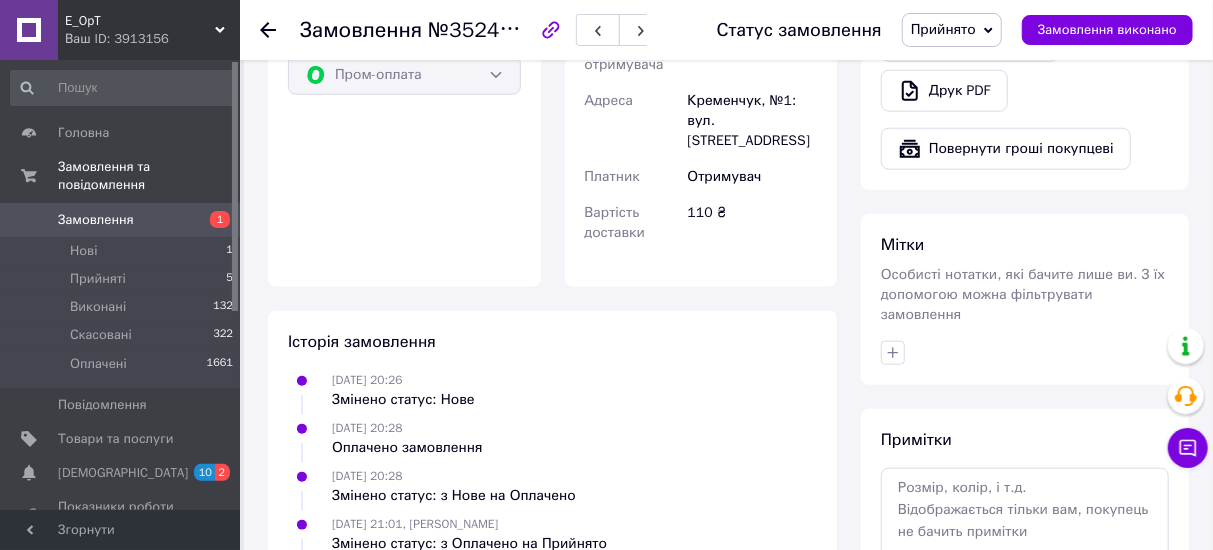 click on "Прийнято" at bounding box center [943, 29] 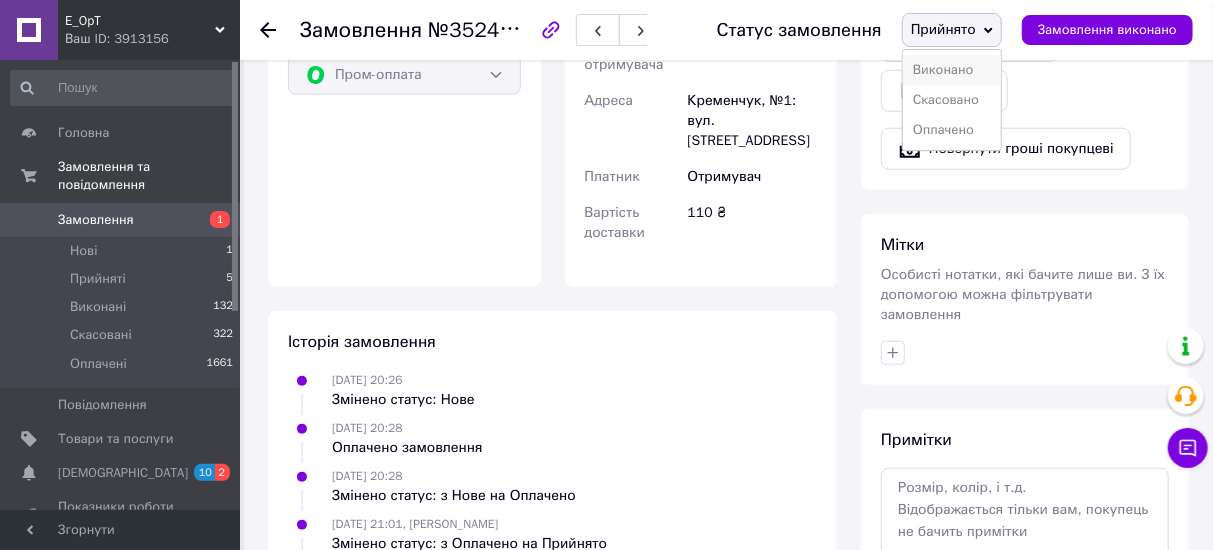 click on "Виконано" at bounding box center [952, 70] 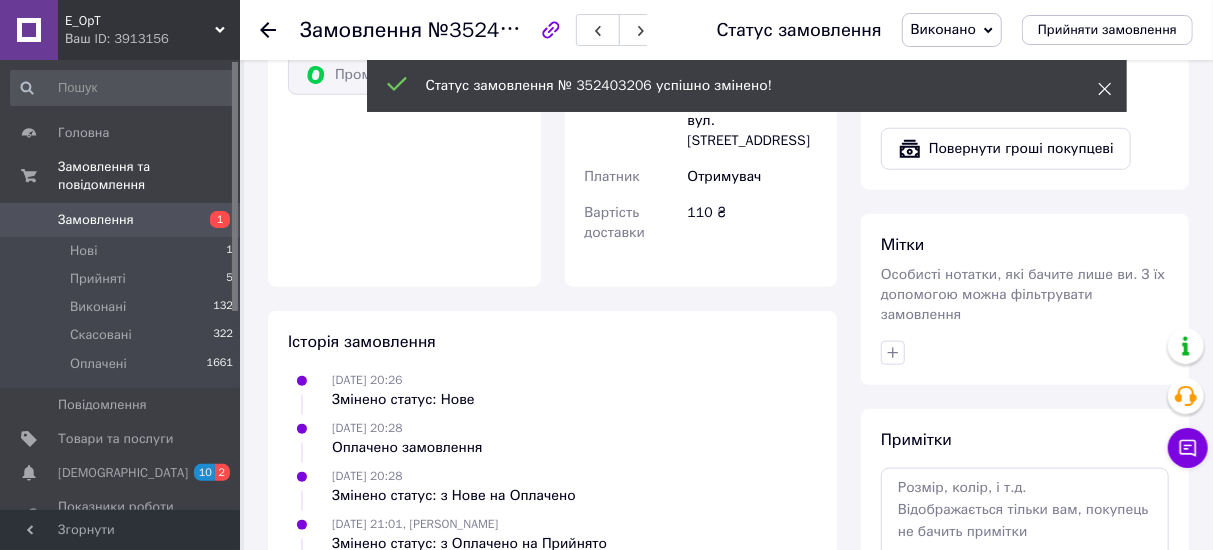 click 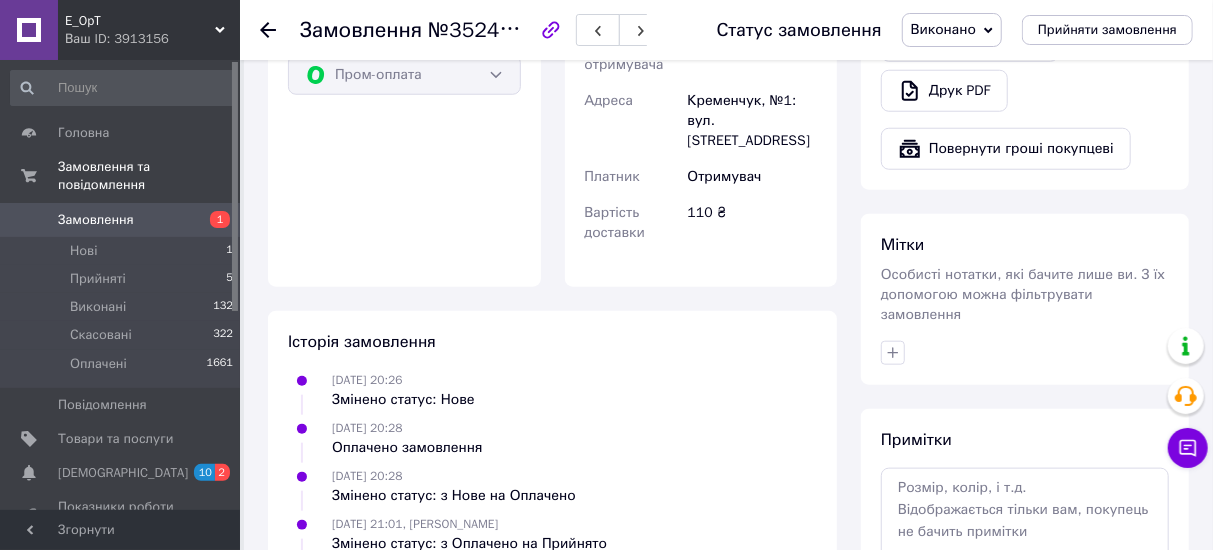 click 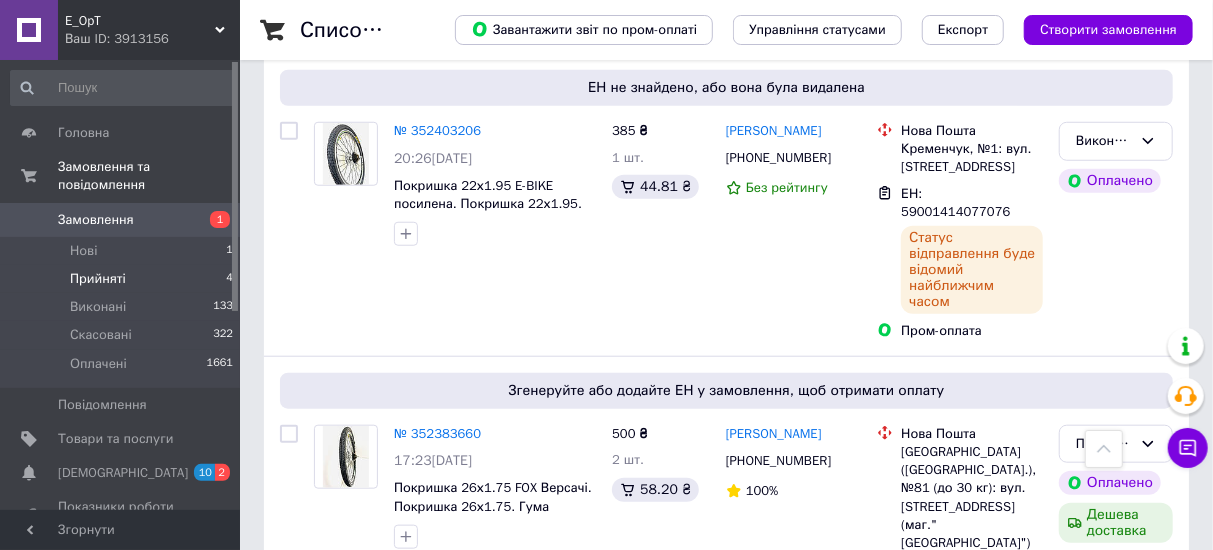 scroll, scrollTop: 785, scrollLeft: 0, axis: vertical 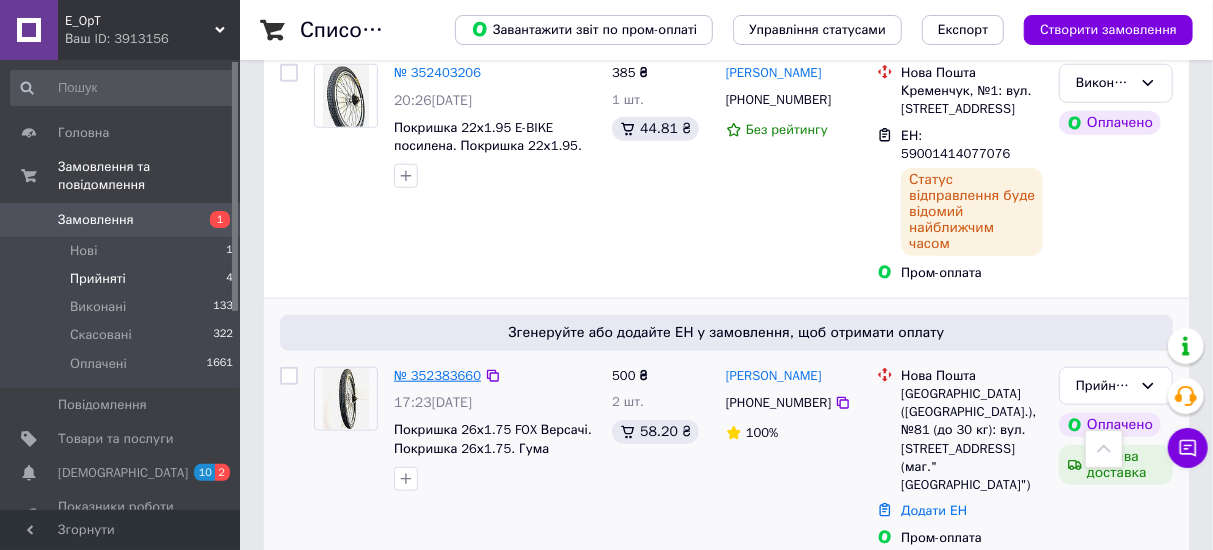 click on "№ 352383660" at bounding box center (437, 375) 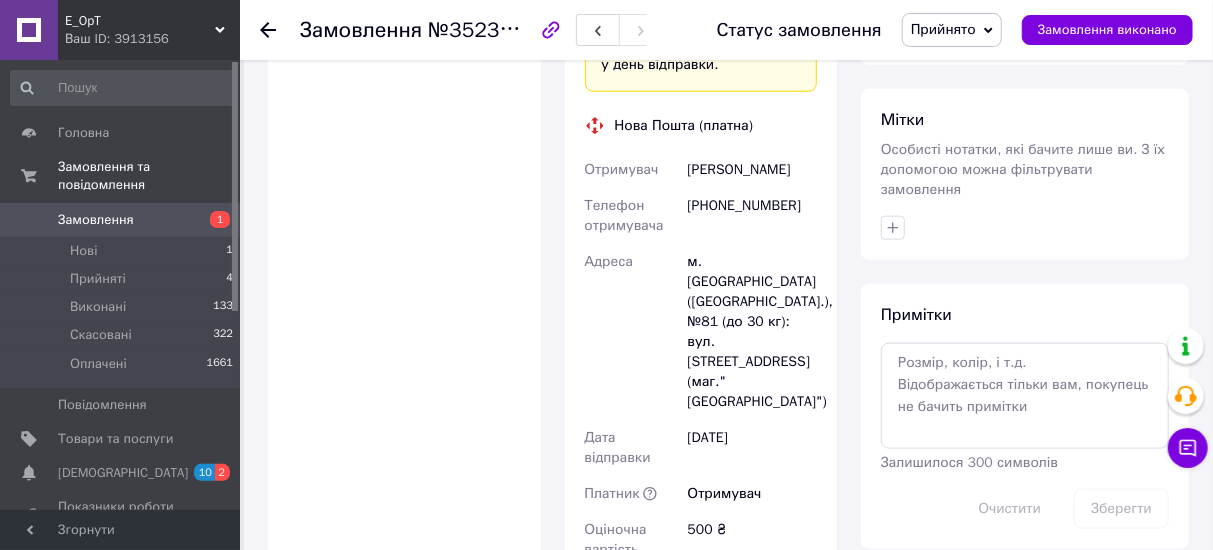 scroll, scrollTop: 971, scrollLeft: 0, axis: vertical 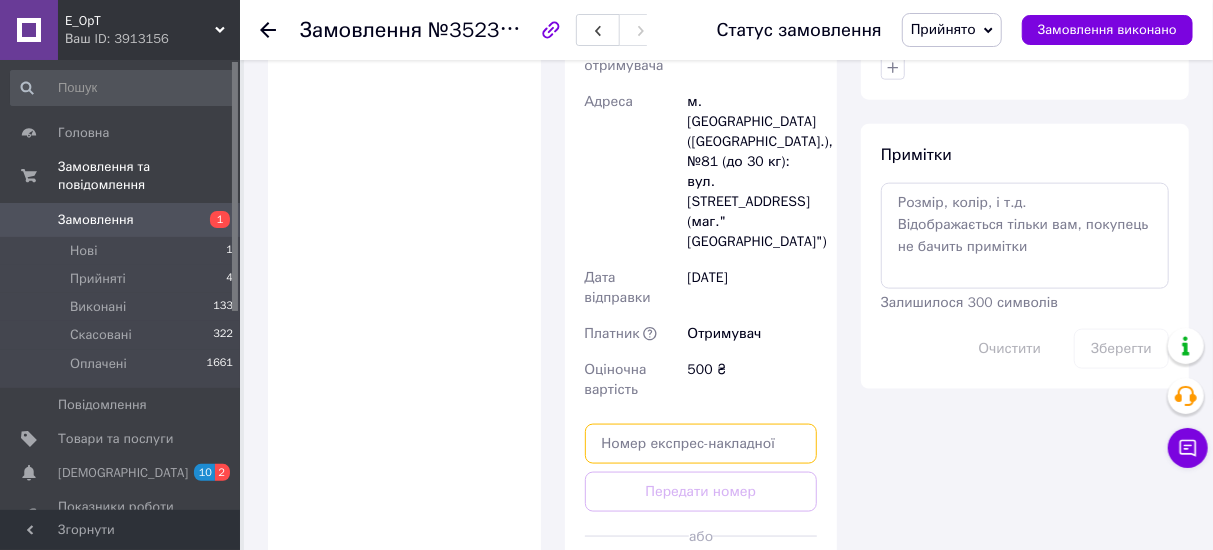click at bounding box center (701, 444) 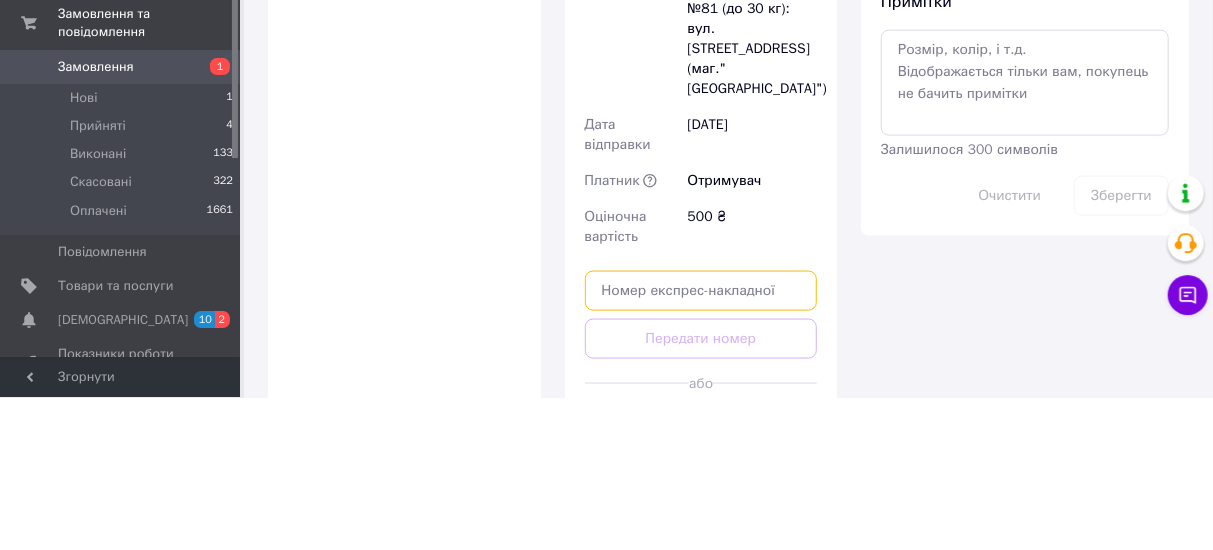 scroll, scrollTop: 1126, scrollLeft: 0, axis: vertical 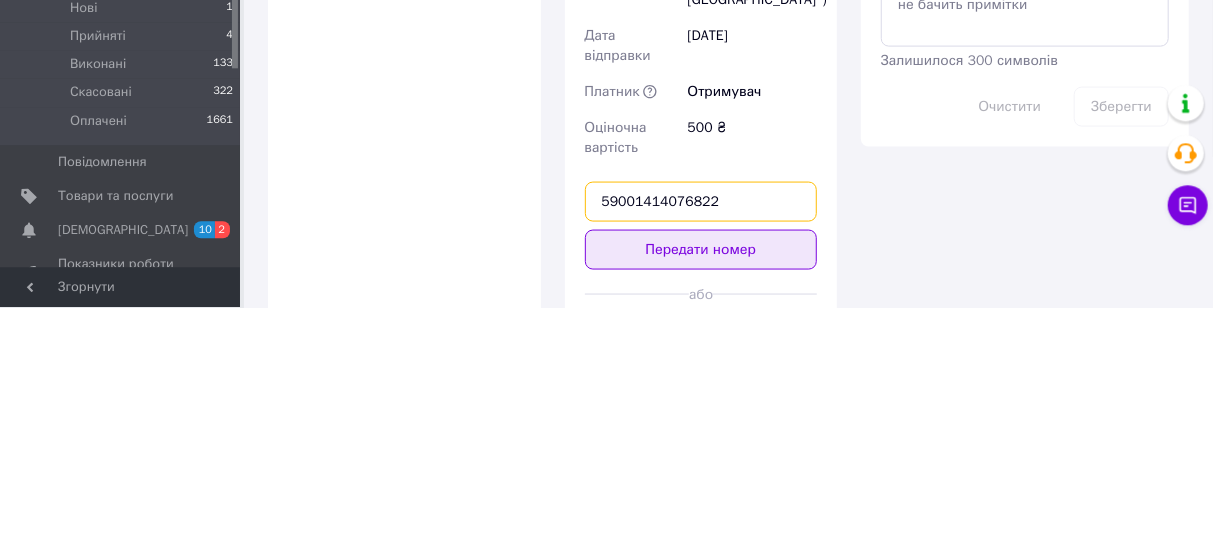 type on "59001414076822" 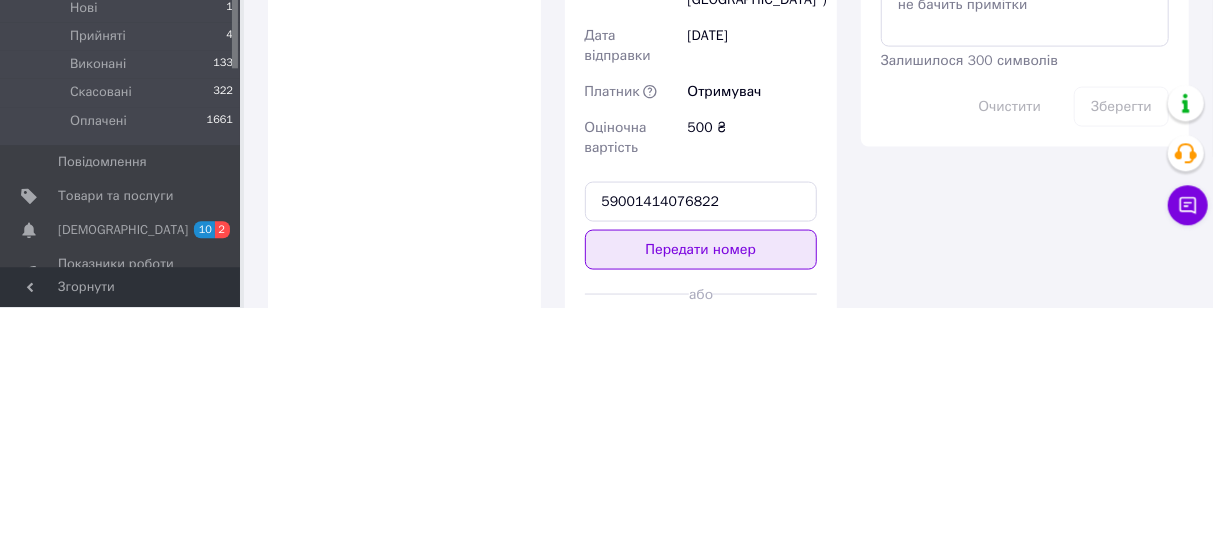 click on "Передати номер" at bounding box center [701, 492] 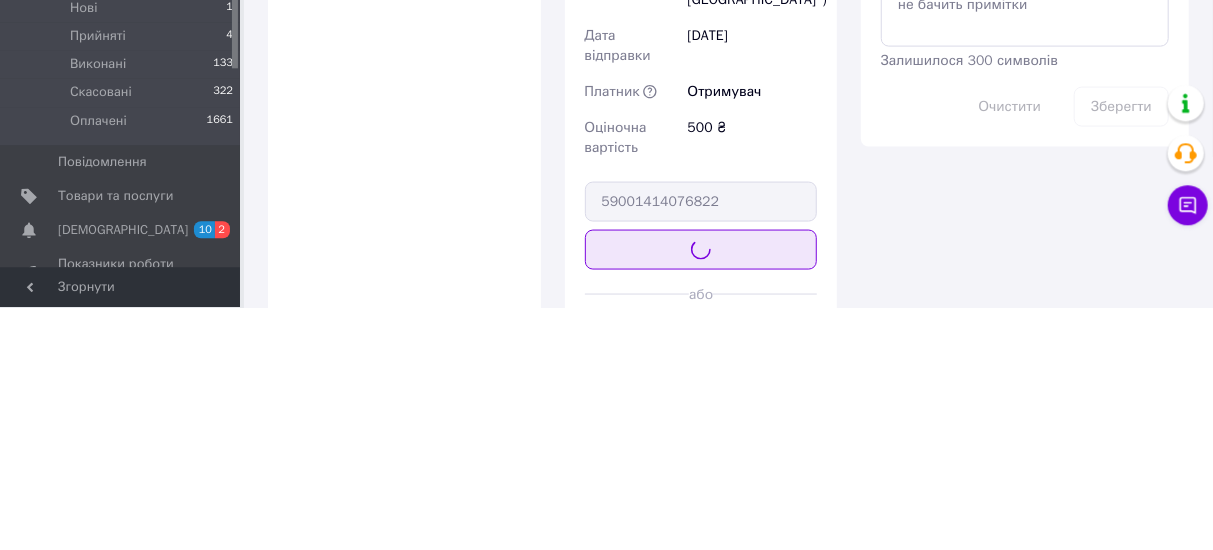 scroll, scrollTop: 1126, scrollLeft: 0, axis: vertical 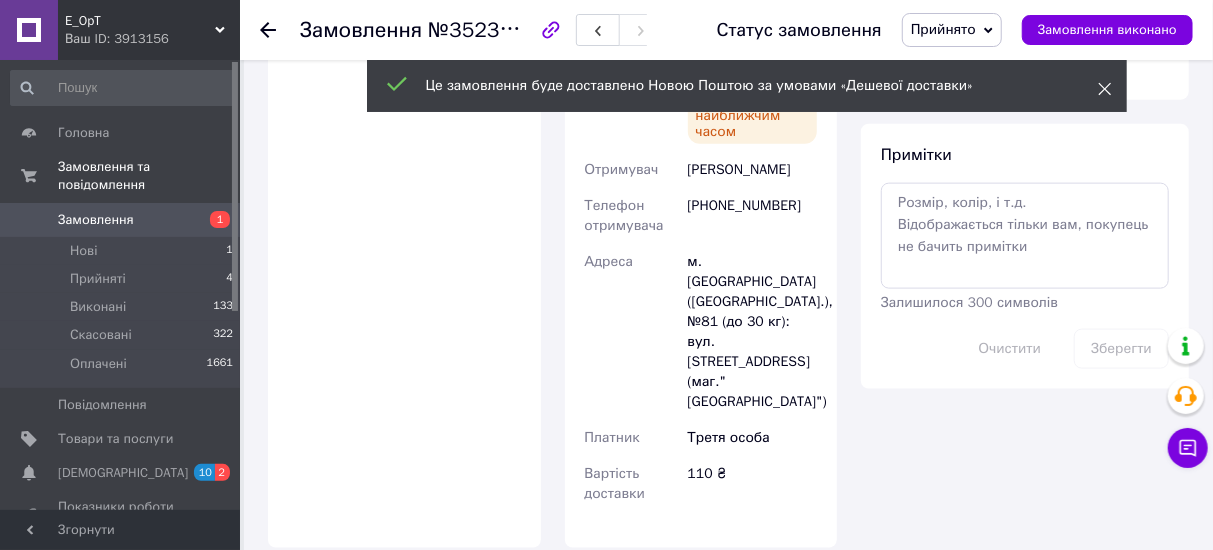 click 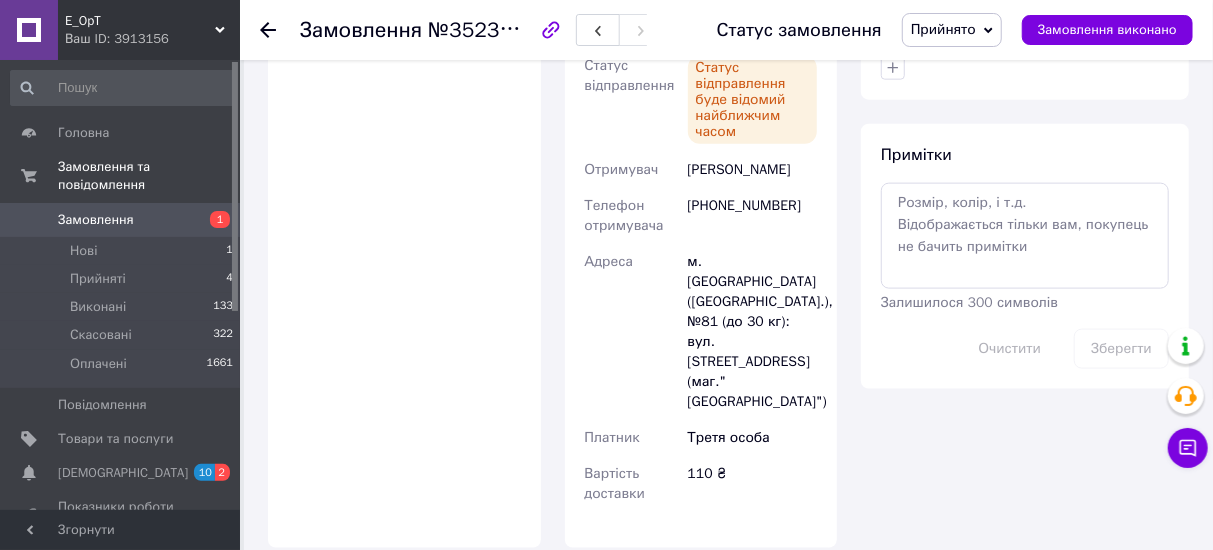 click on "Прийнято" at bounding box center (943, 29) 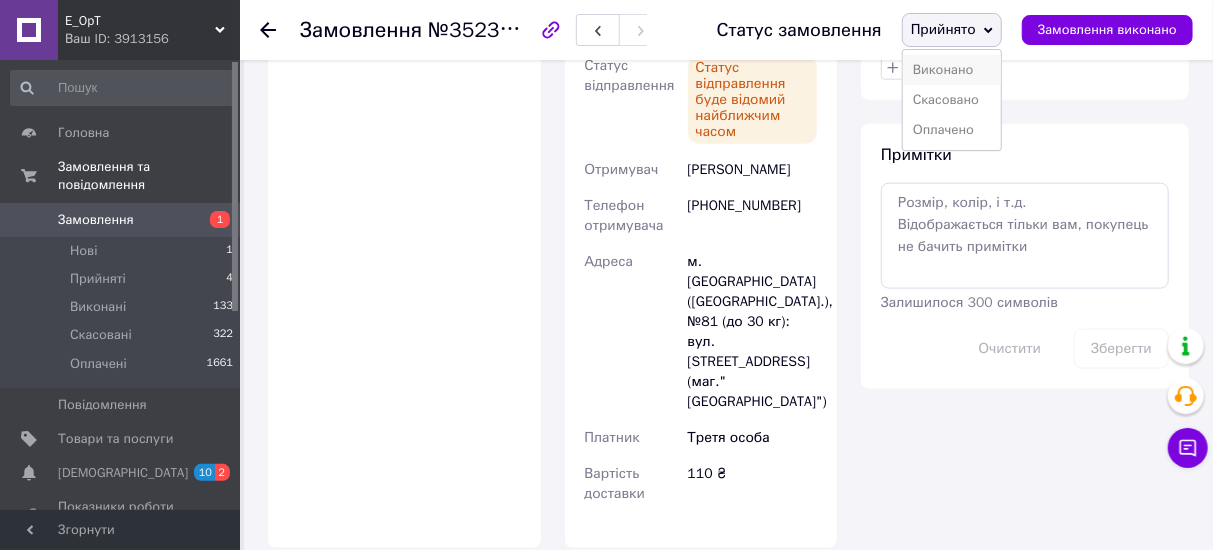 click on "Виконано" at bounding box center [952, 70] 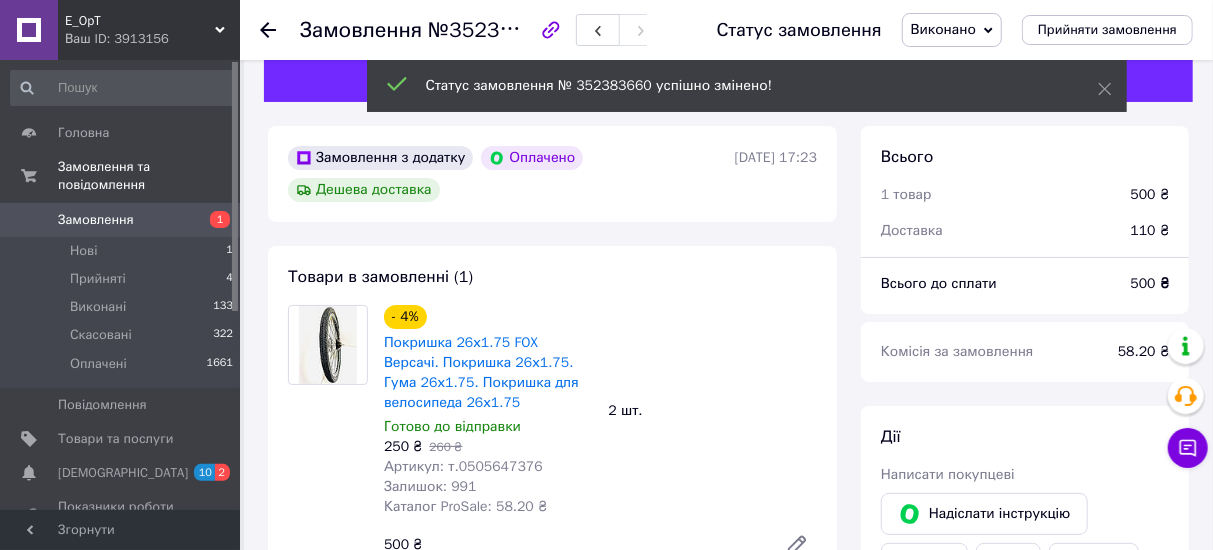 scroll, scrollTop: 9, scrollLeft: 0, axis: vertical 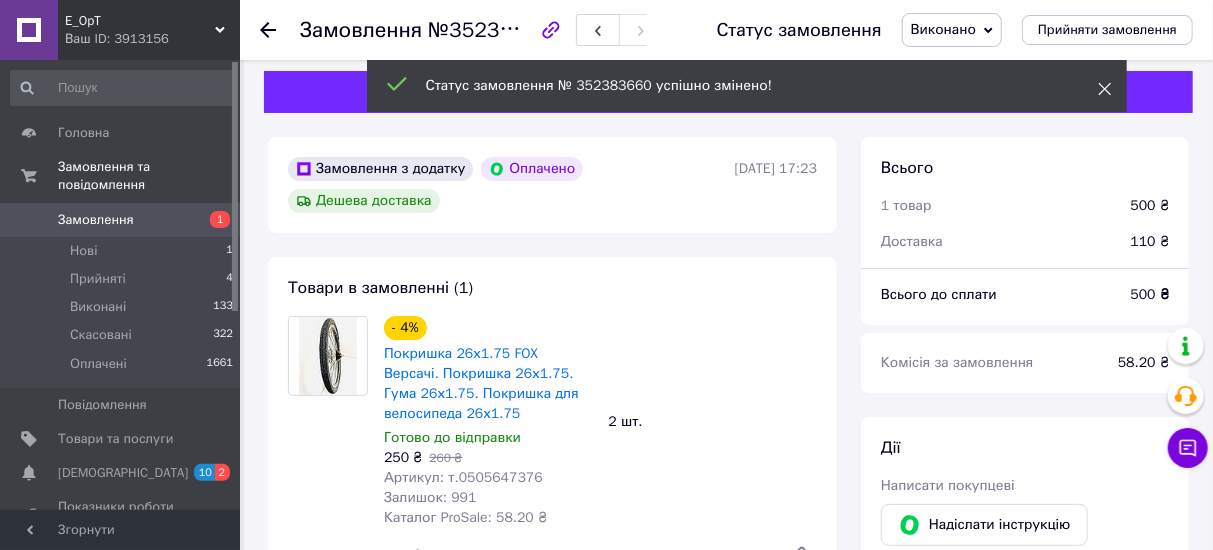 click 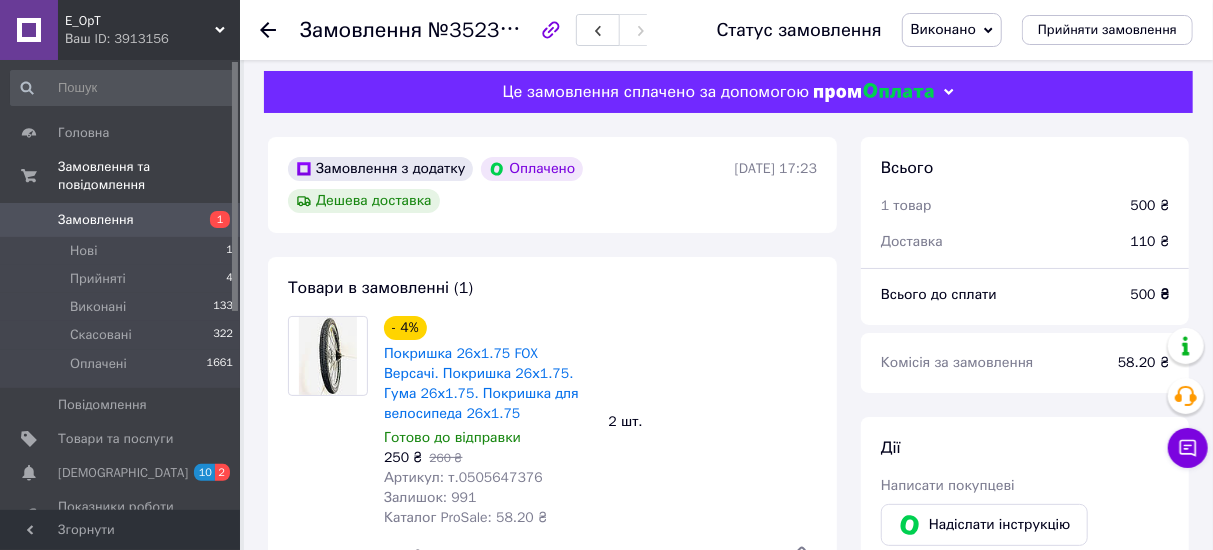 click 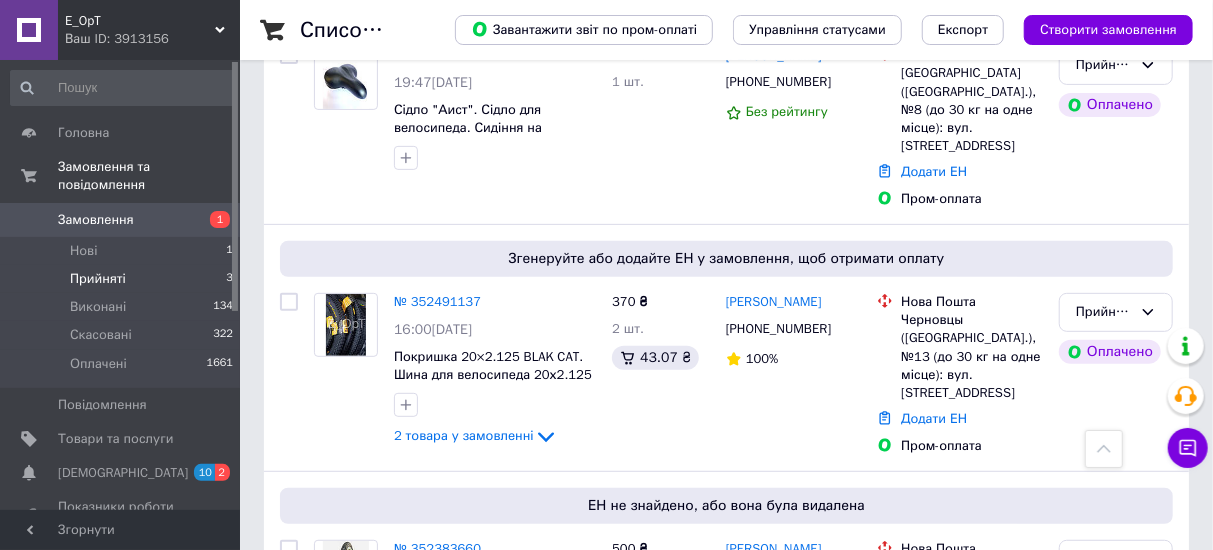 scroll, scrollTop: 308, scrollLeft: 0, axis: vertical 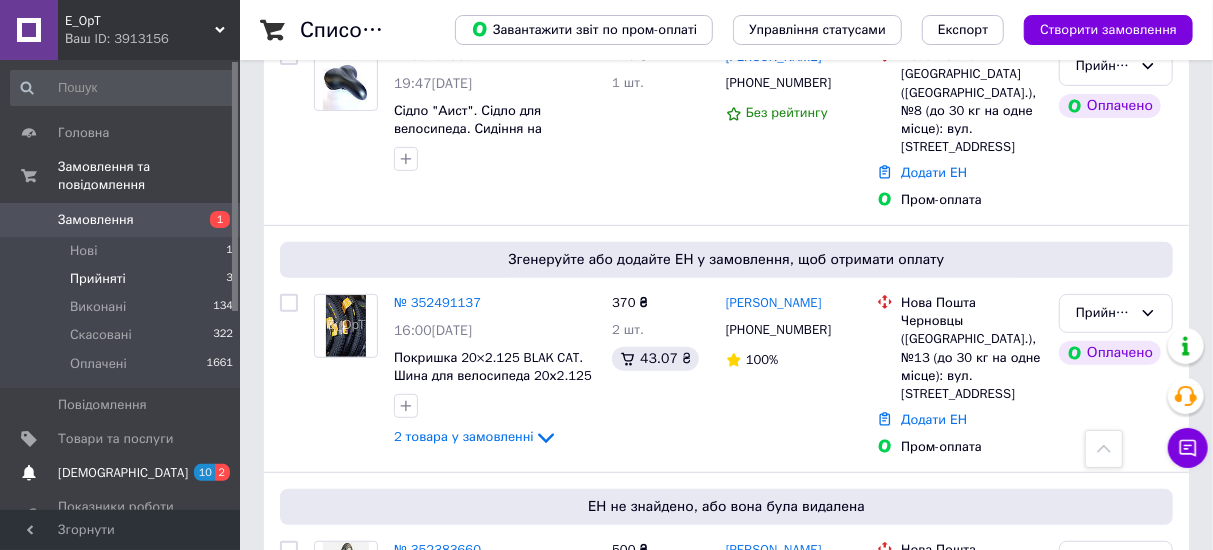 click on "[DEMOGRAPHIC_DATA] 10 2" at bounding box center [122, 473] 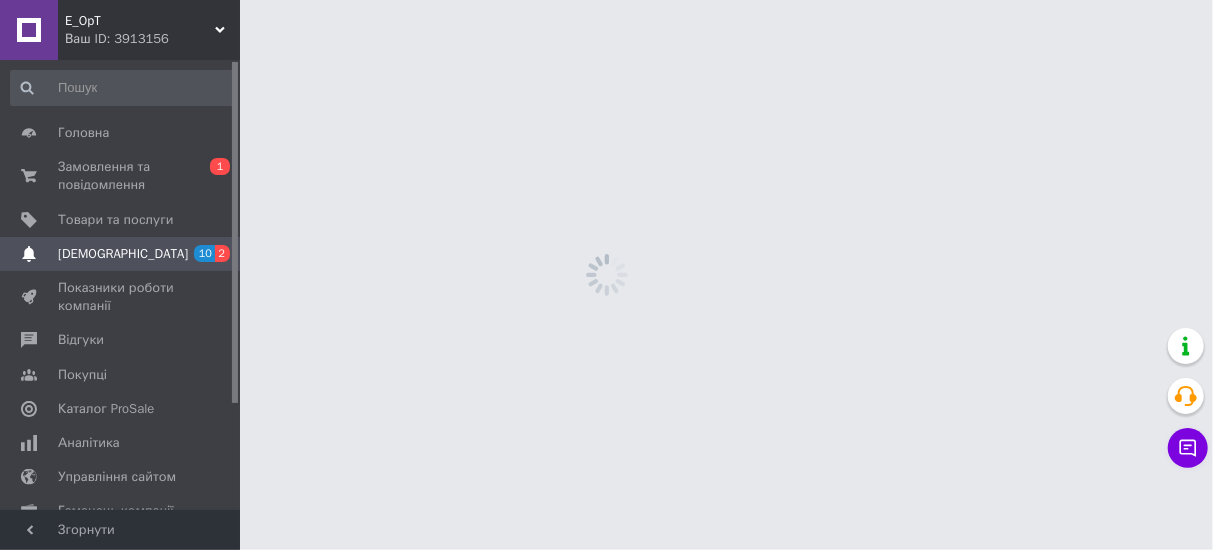 scroll, scrollTop: 0, scrollLeft: 0, axis: both 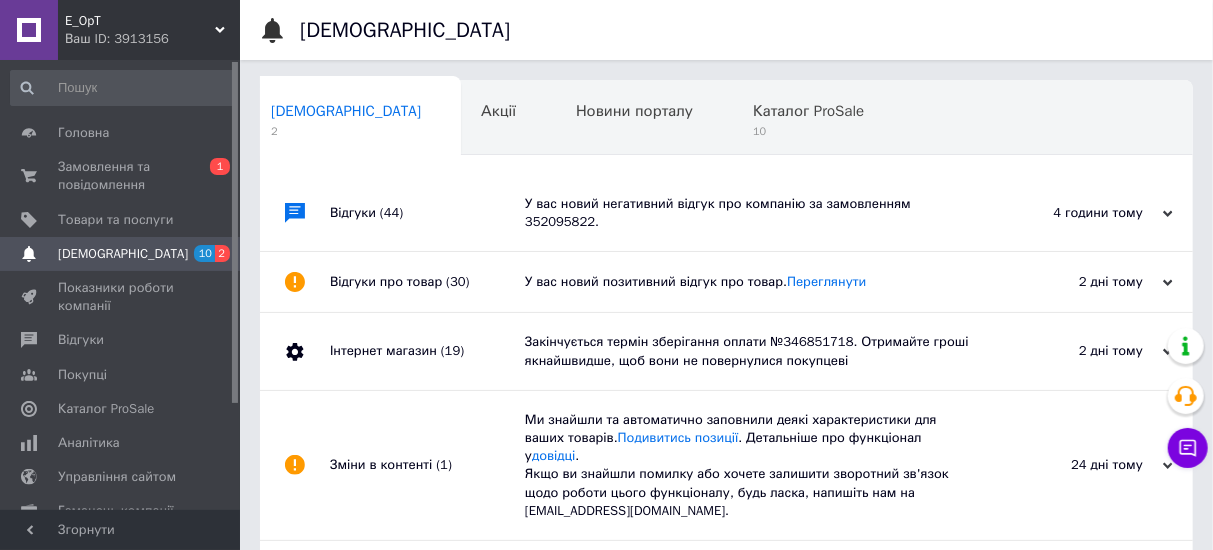 click on "У вас новий негативний відгук про компанію  за замовленням 352095822." at bounding box center [749, 213] 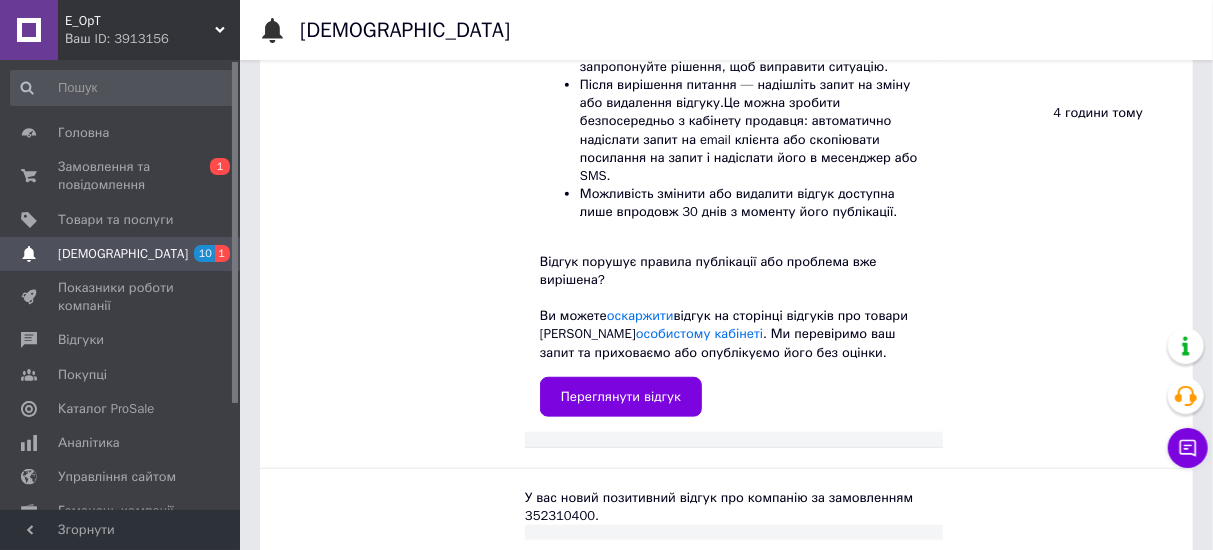 scroll, scrollTop: 494, scrollLeft: 0, axis: vertical 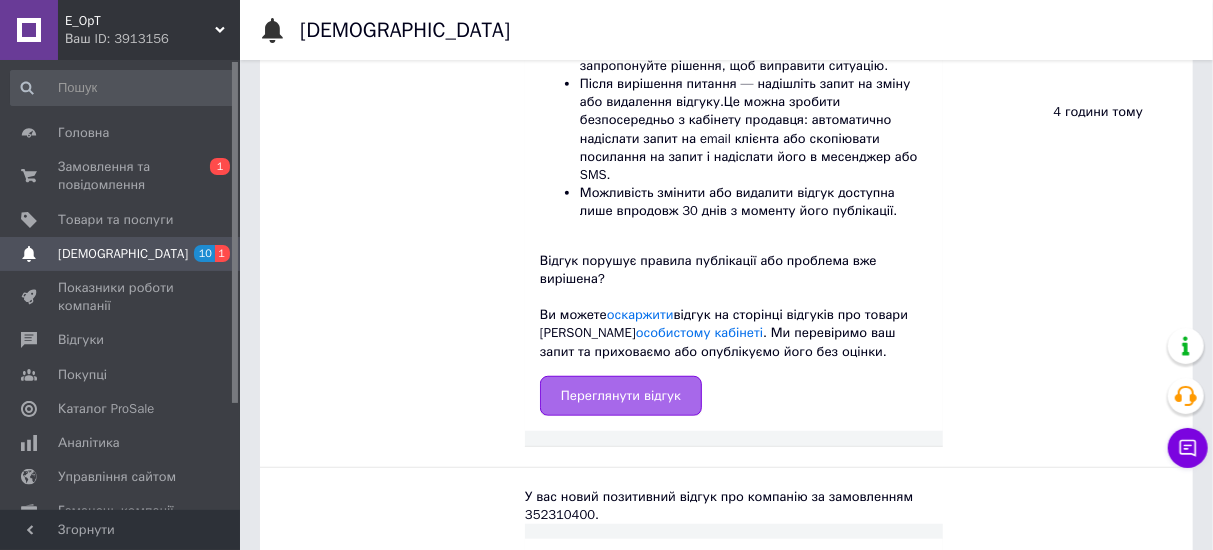 click on "Переглянути відгук" at bounding box center (621, 396) 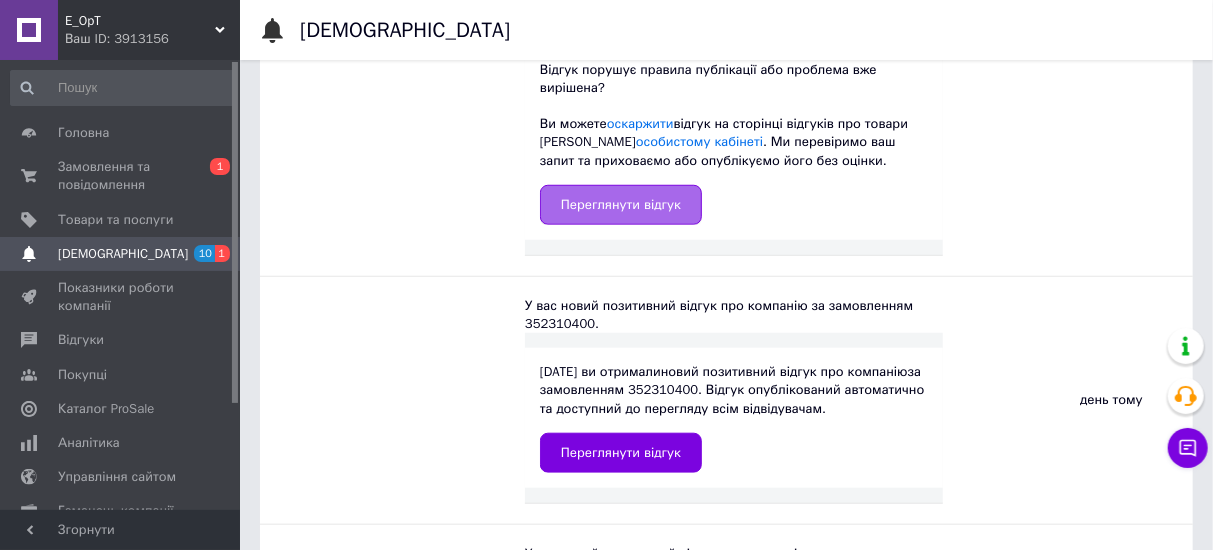 scroll, scrollTop: 688, scrollLeft: 0, axis: vertical 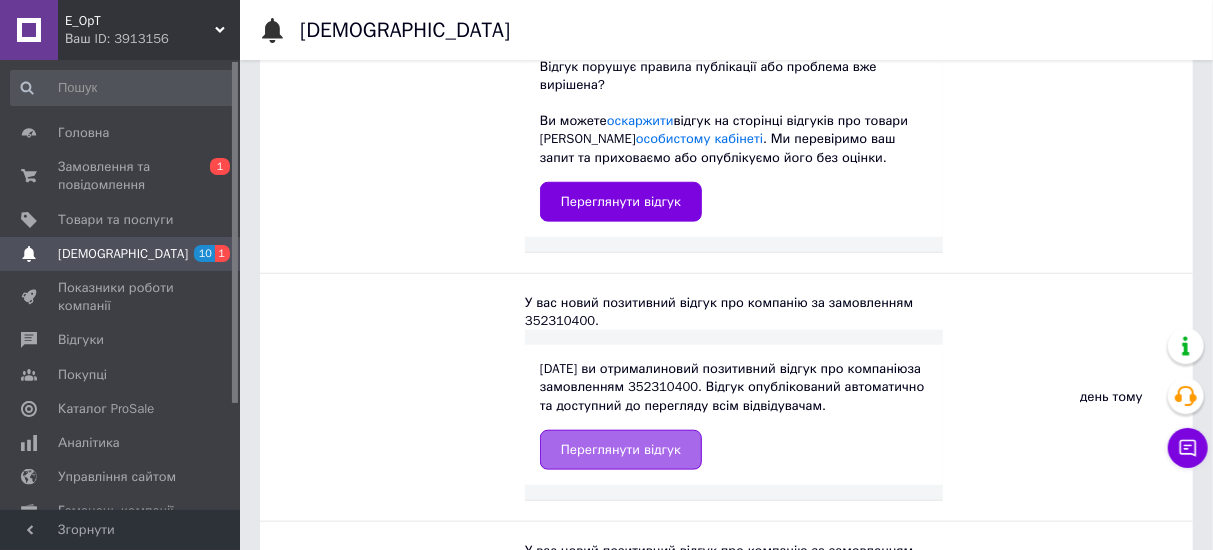 click on "Переглянути відгук" at bounding box center [621, 450] 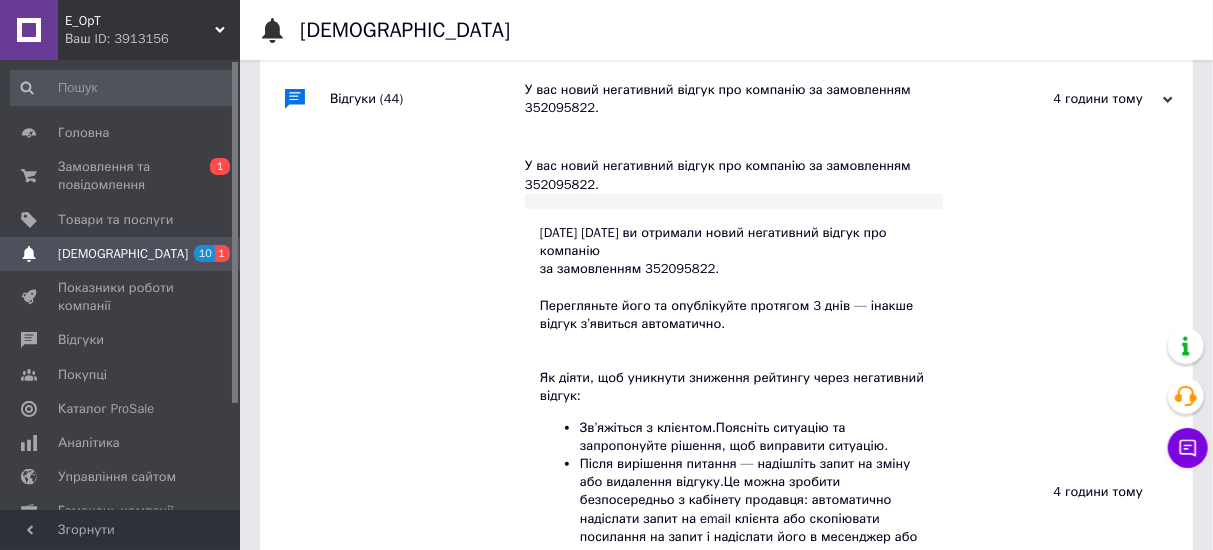 scroll, scrollTop: 34, scrollLeft: 0, axis: vertical 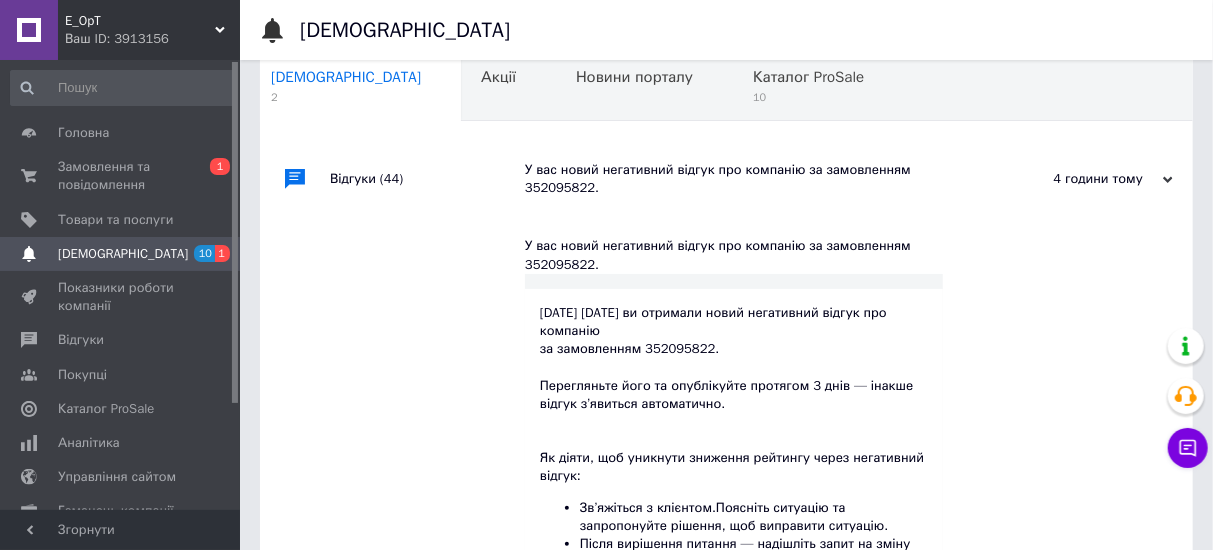 click on "У вас новий негативний відгук про компанію  за замовленням 352095822." at bounding box center [749, 179] 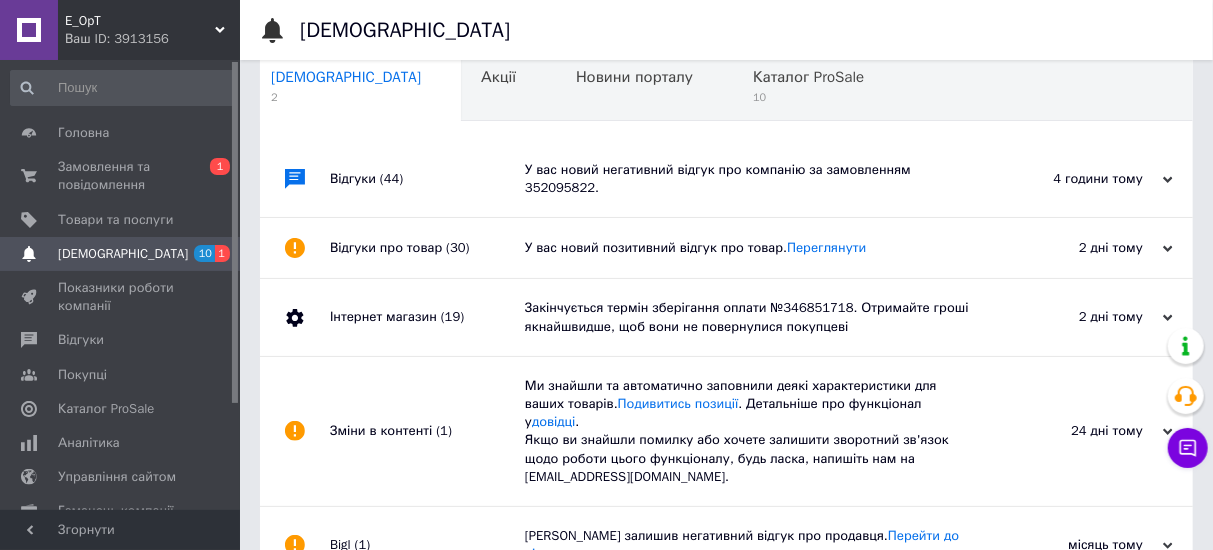 click on "У вас новий негативний відгук про компанію  за замовленням 352095822." at bounding box center [749, 179] 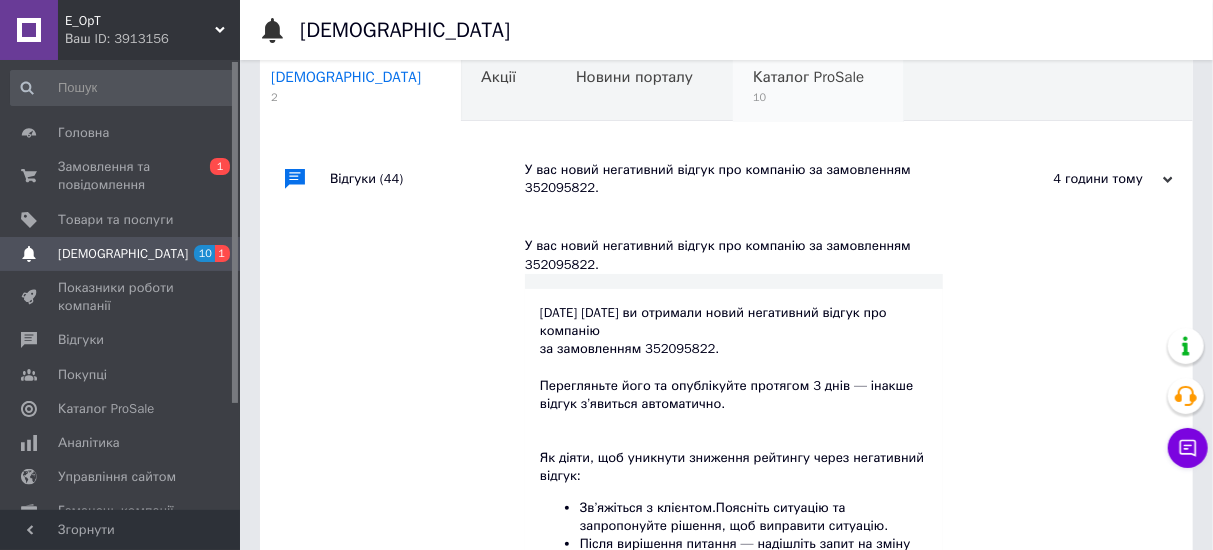 click on "Каталог ProSale" at bounding box center [808, 77] 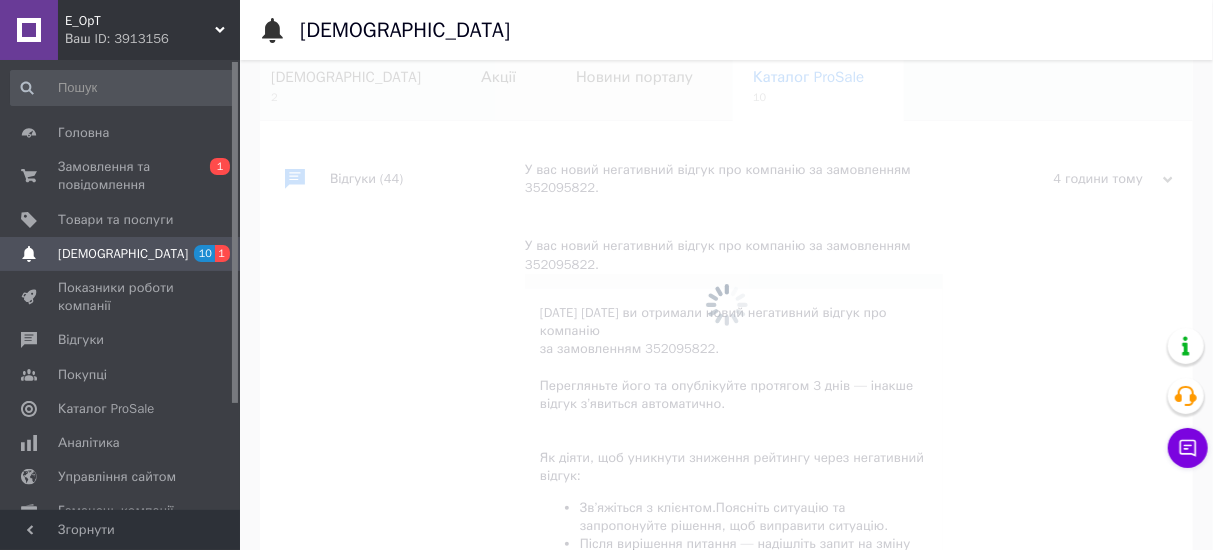scroll, scrollTop: 0, scrollLeft: 32, axis: horizontal 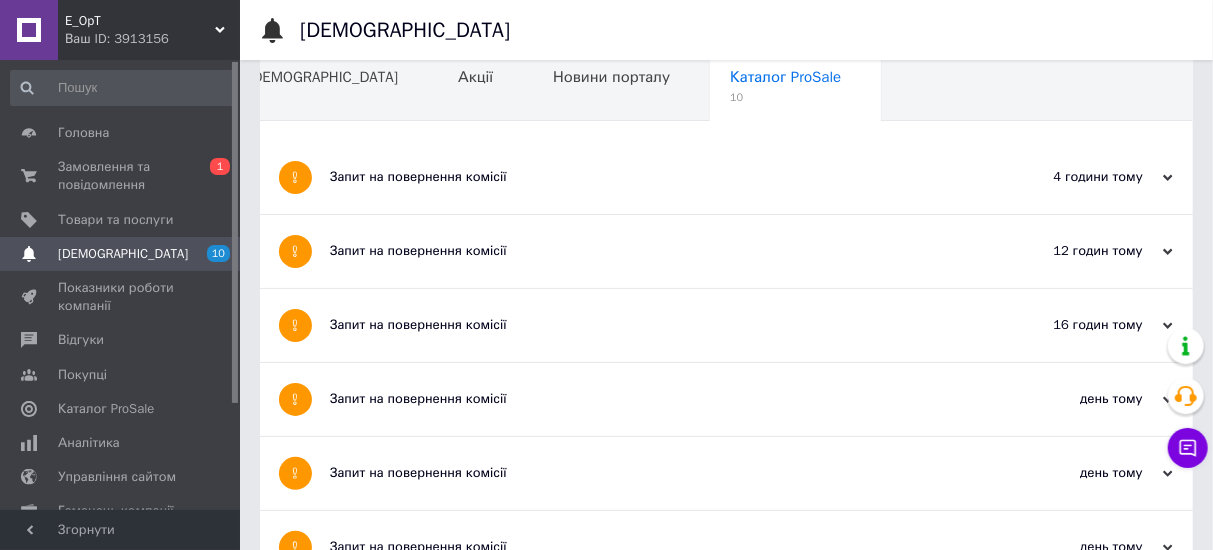click on "Запит на повернення комісії" at bounding box center [651, 695] 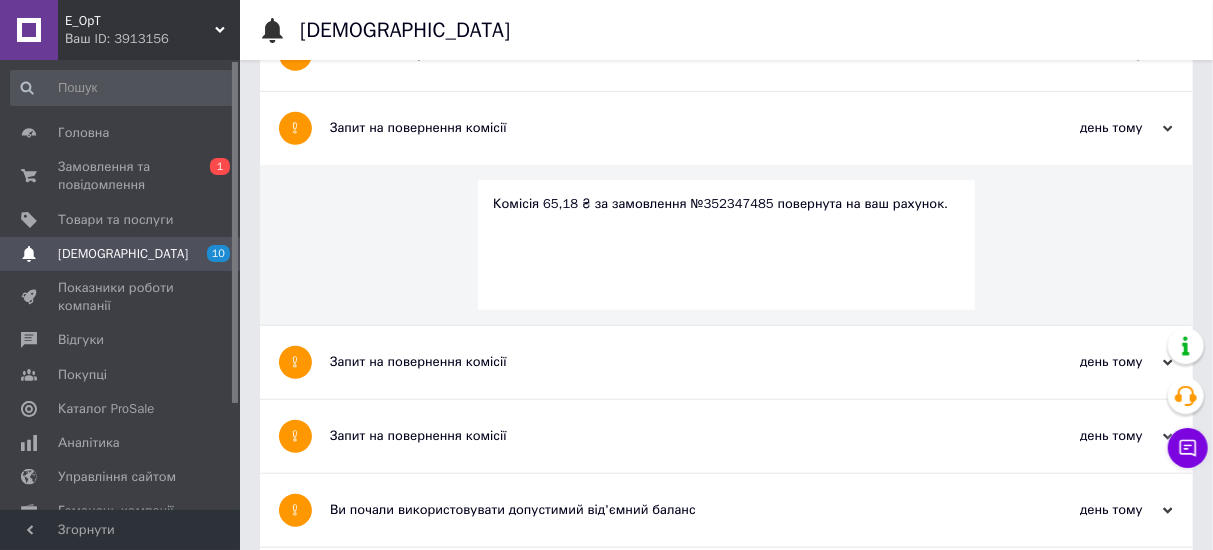 click on "Комісія 65,18 ₴ за замовлення №352347485 повернута на ваш рахунок." at bounding box center (726, 204) 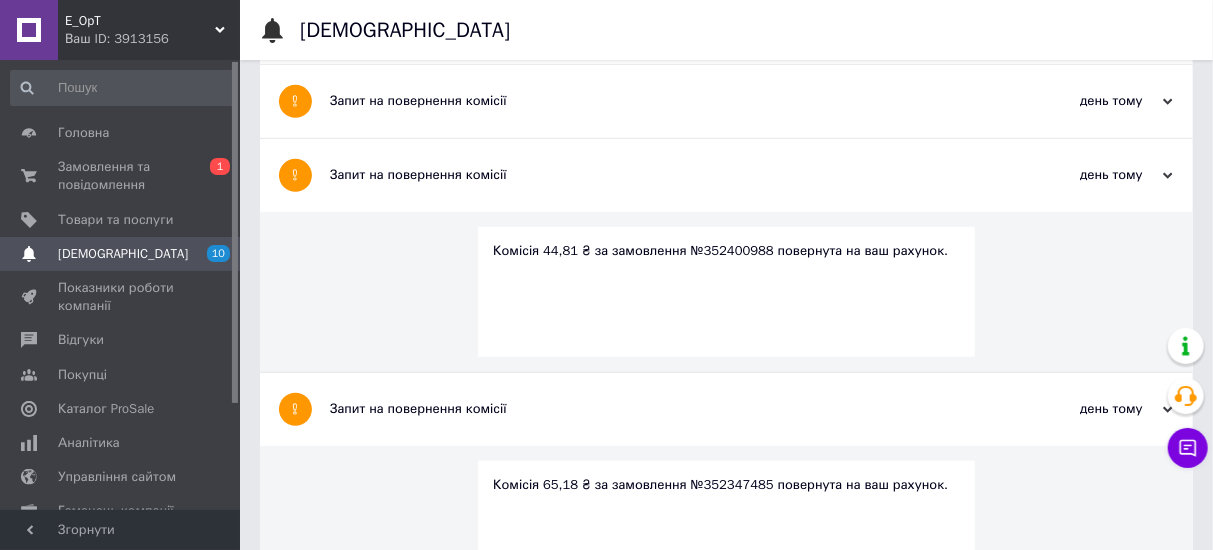 click on "Комісія 44,81 ₴ за замовлення №352400988 повернута на ваш рахунок." at bounding box center [726, 251] 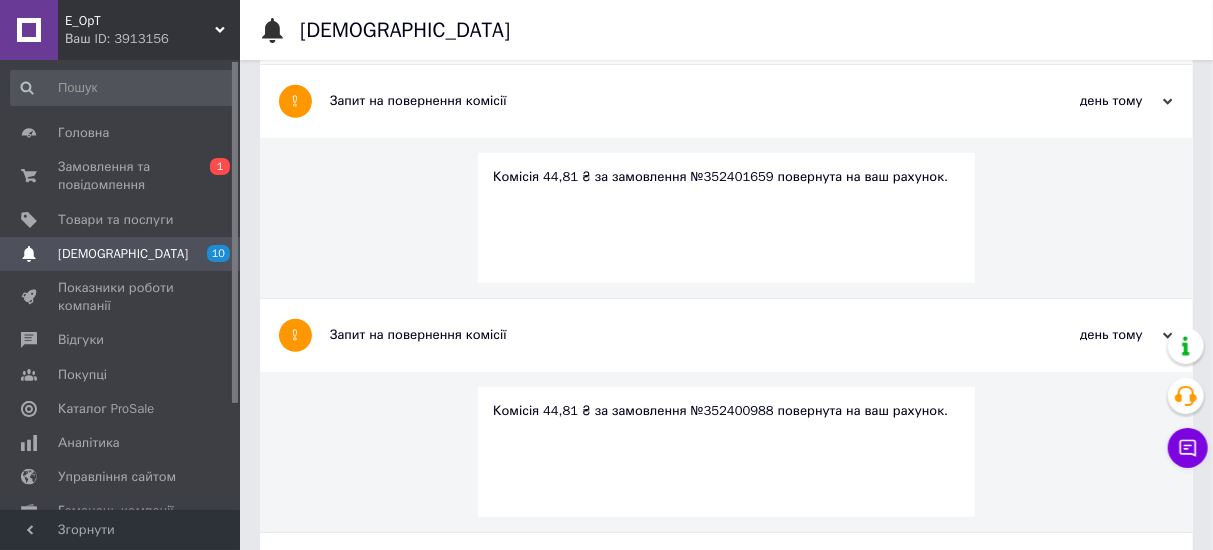 click on "Запит на повернення комісії" at bounding box center (651, 101) 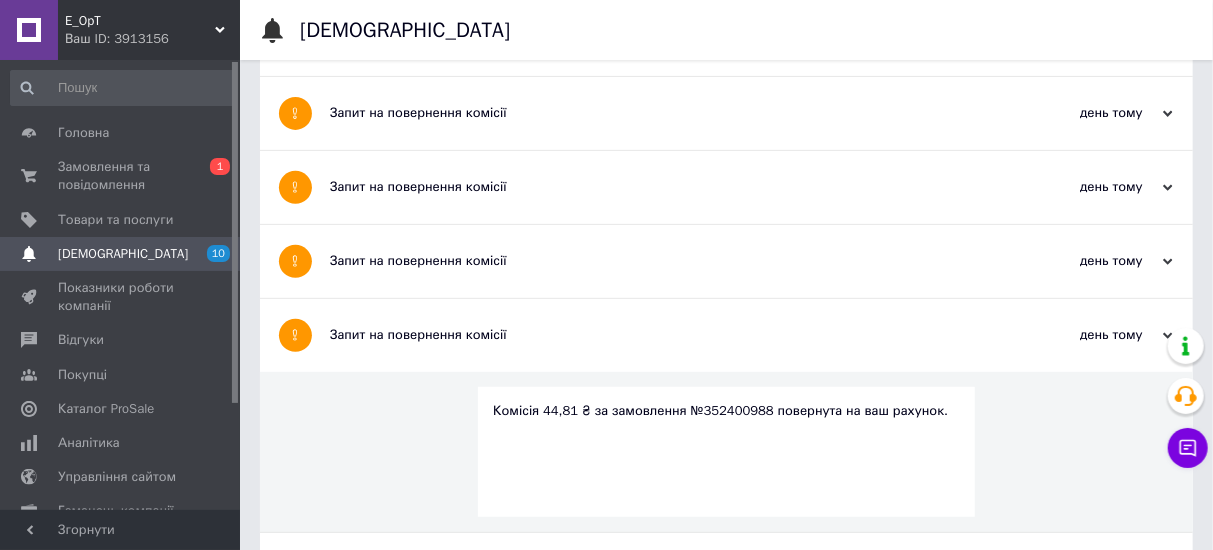 click on "Запит на повернення комісії" at bounding box center [651, 187] 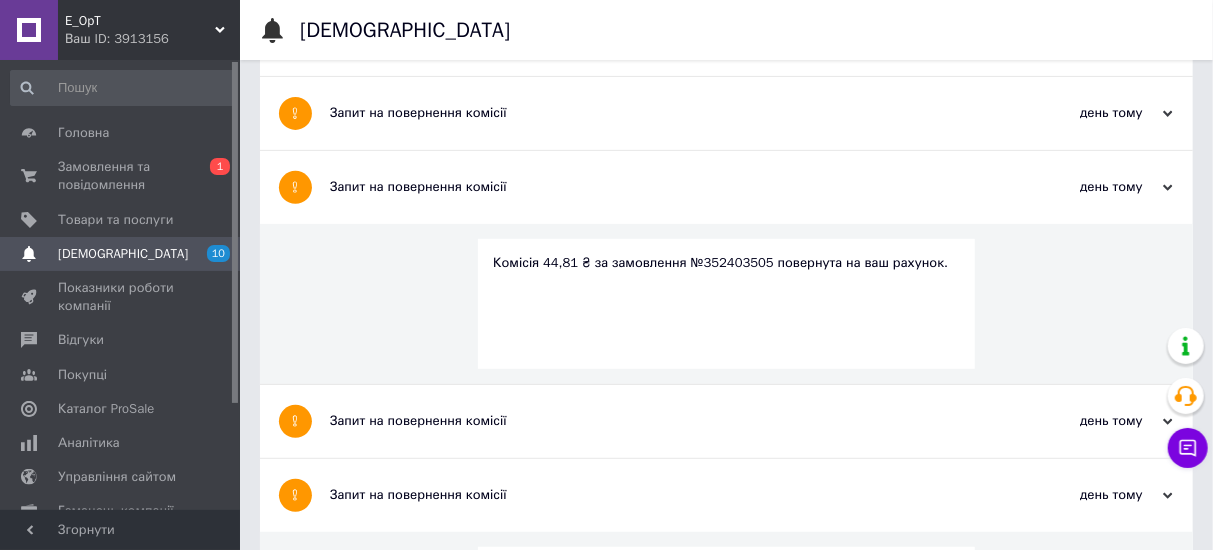 click on "Запит на повернення комісії" at bounding box center (651, 187) 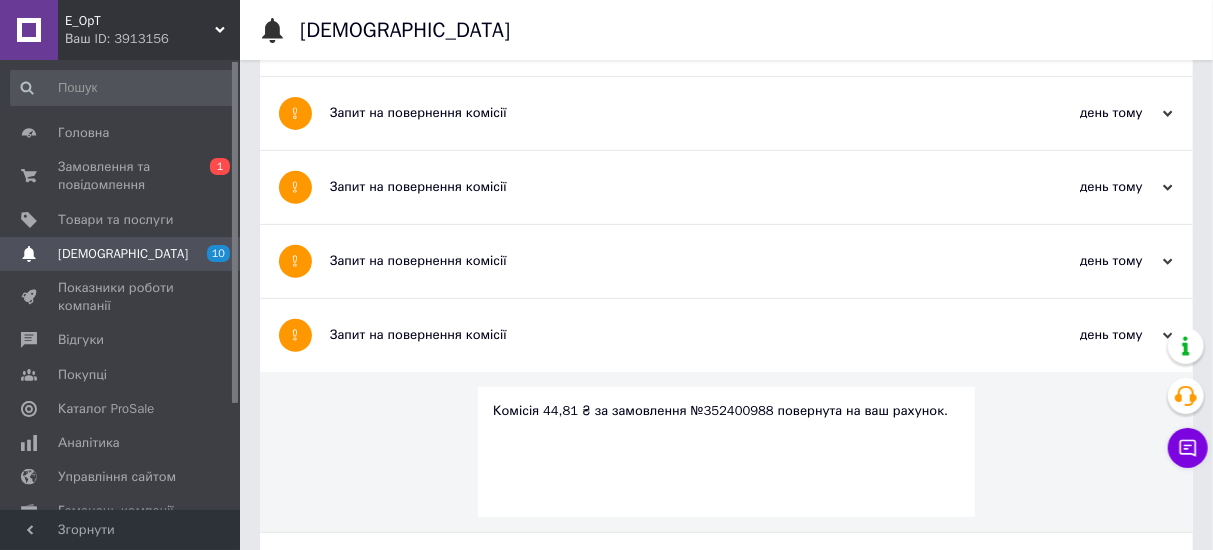 scroll, scrollTop: 216, scrollLeft: 0, axis: vertical 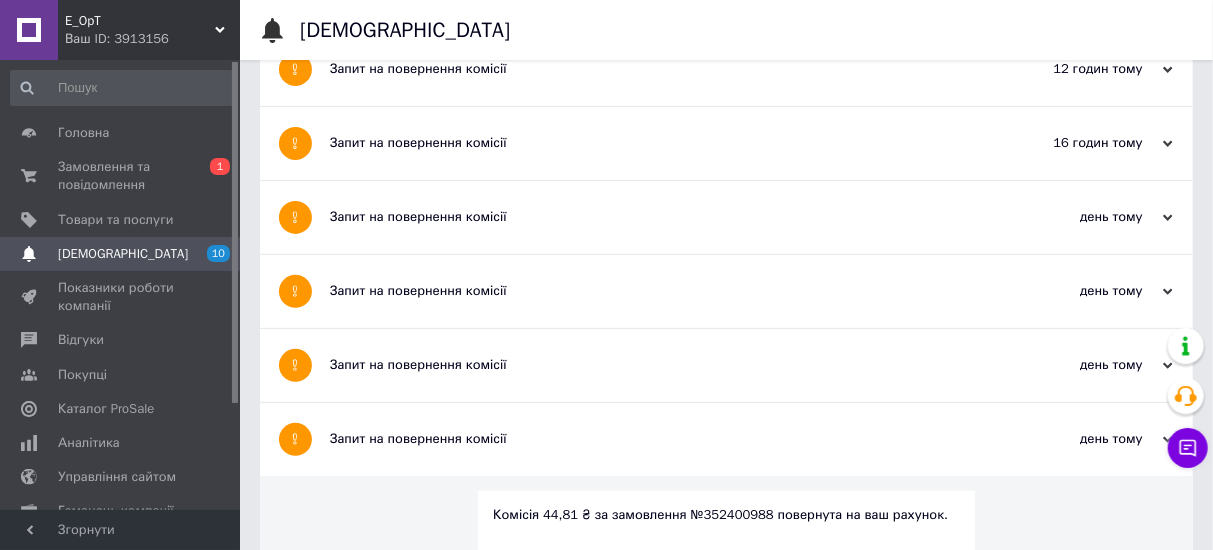 click on "Запит на повернення комісії" at bounding box center [651, 217] 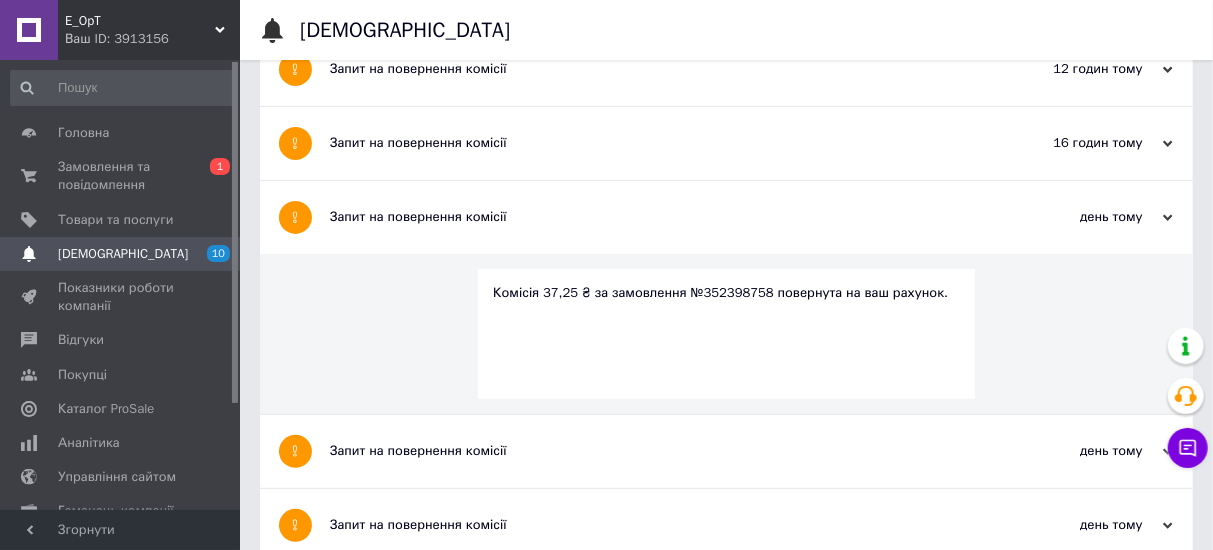 click on "Комісія 37,25 ₴ за замовлення №352398758 повернута на ваш рахунок." at bounding box center [726, 334] 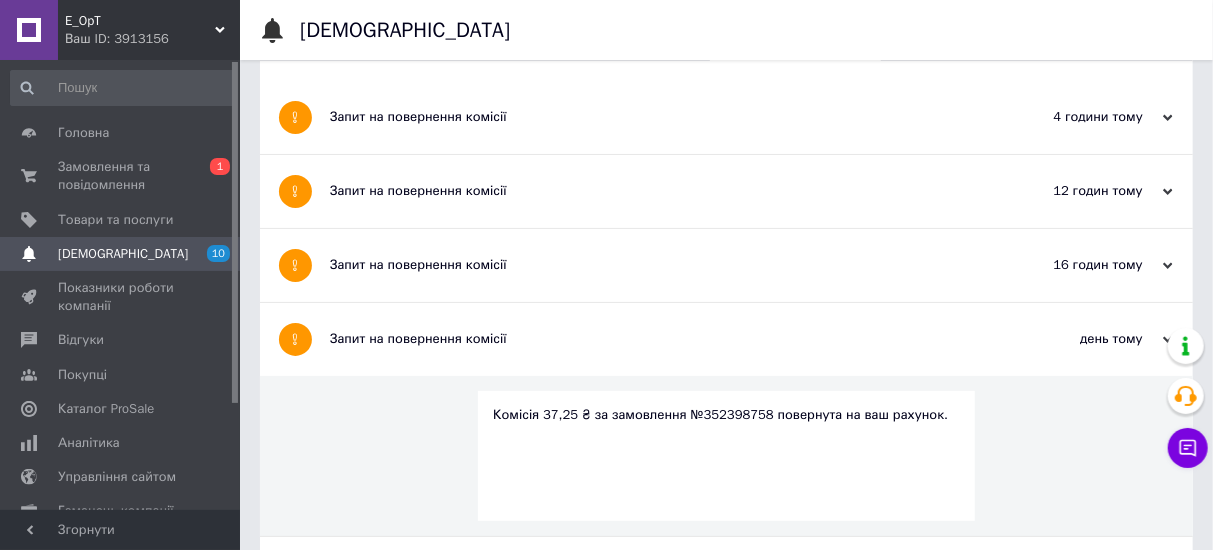 click on "Запит на повернення комісії" at bounding box center (651, 265) 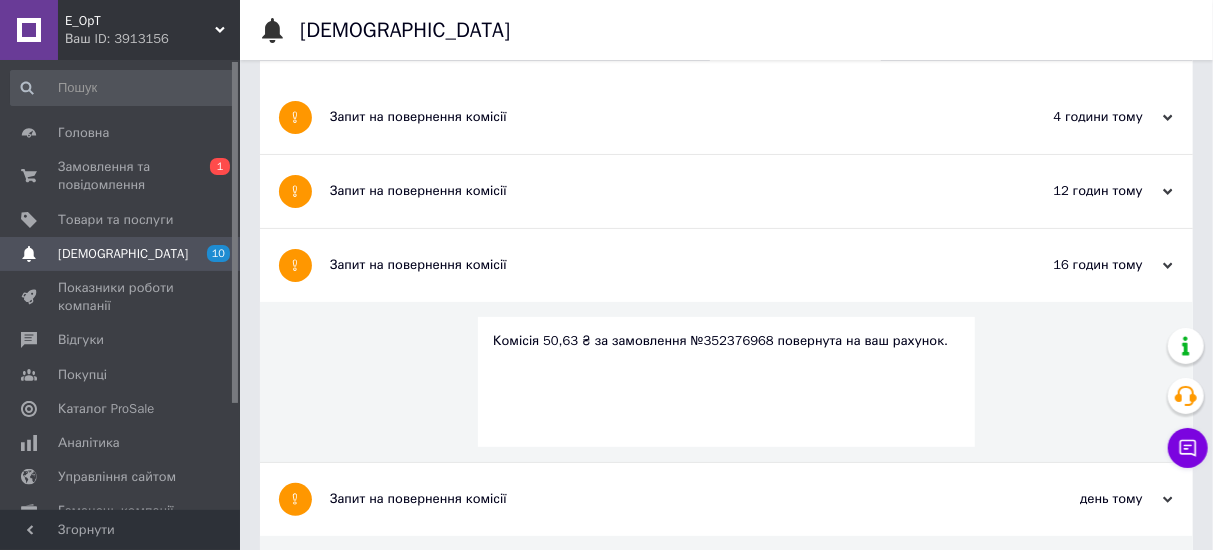 click on "Запит на повернення комісії" at bounding box center (651, 265) 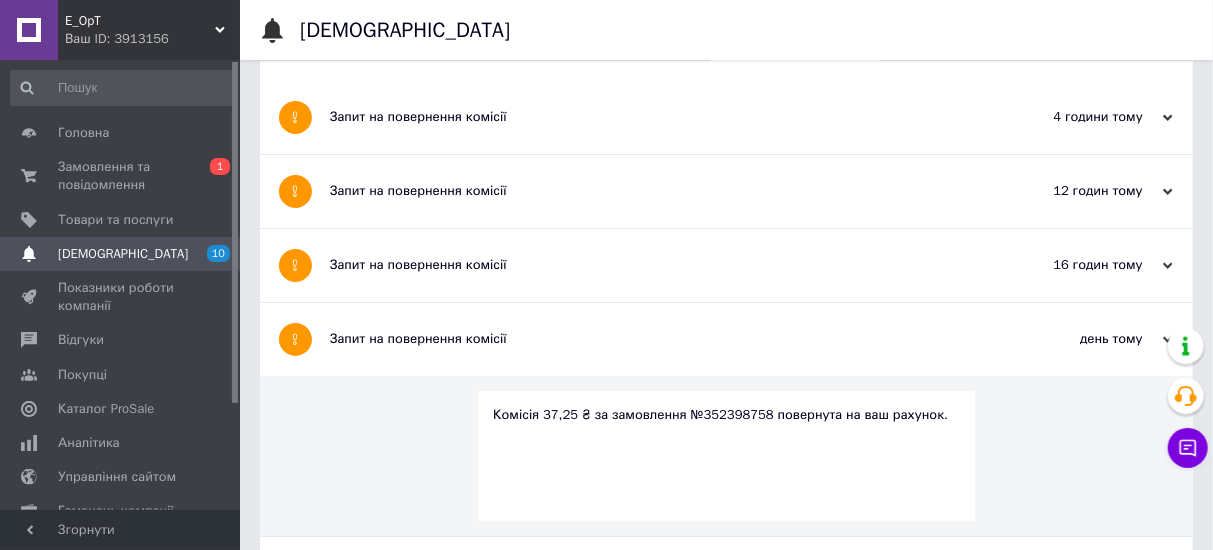 scroll, scrollTop: 0, scrollLeft: 0, axis: both 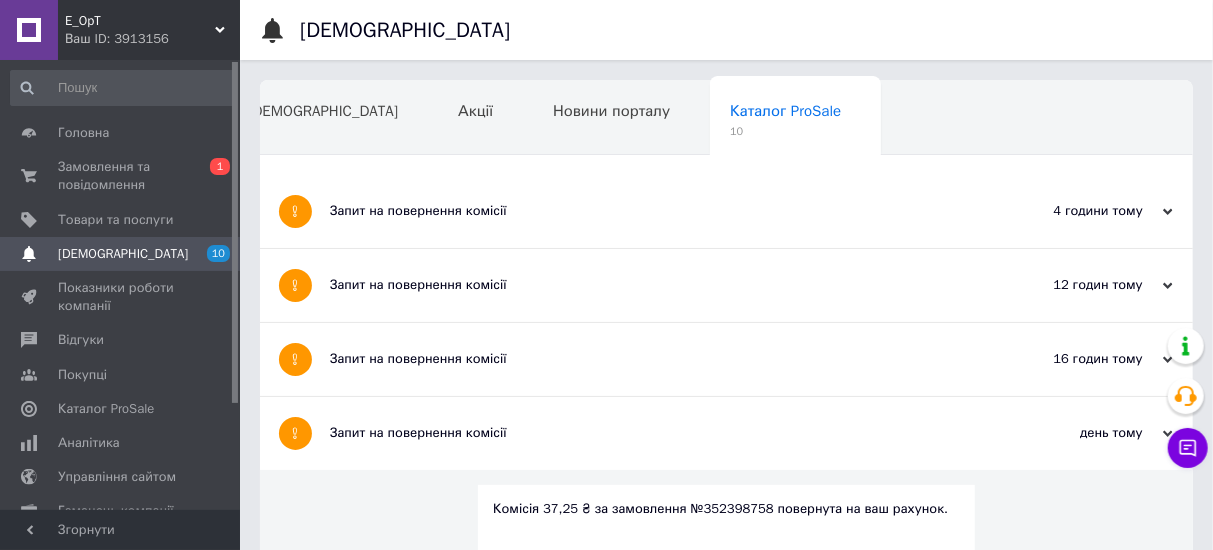 click on "Запит на повернення комісії" at bounding box center (651, 285) 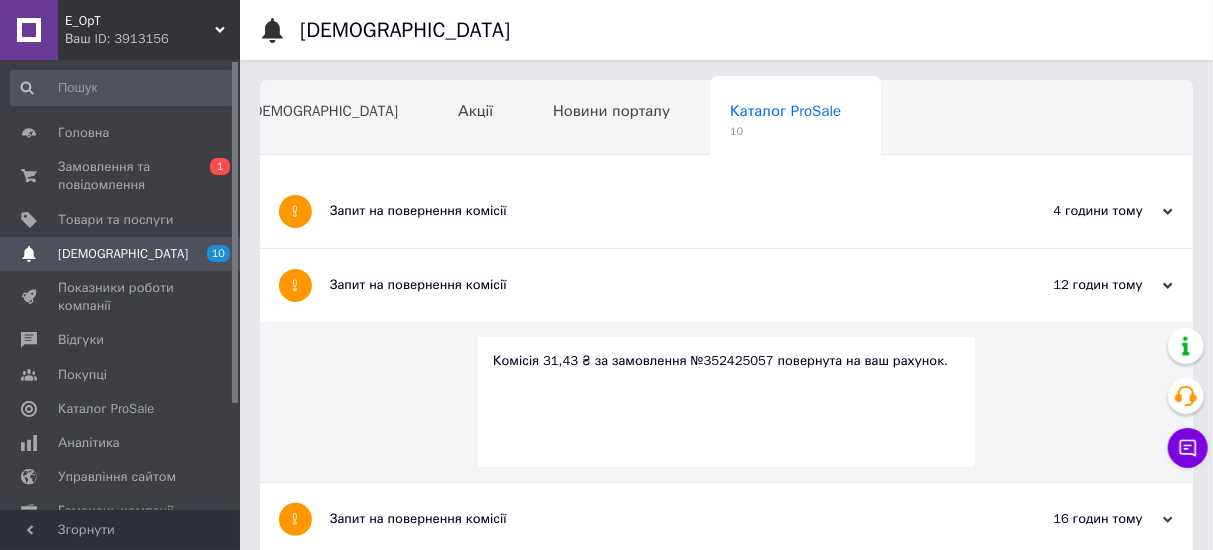 click on "Запит на повернення комісії" at bounding box center (651, 211) 